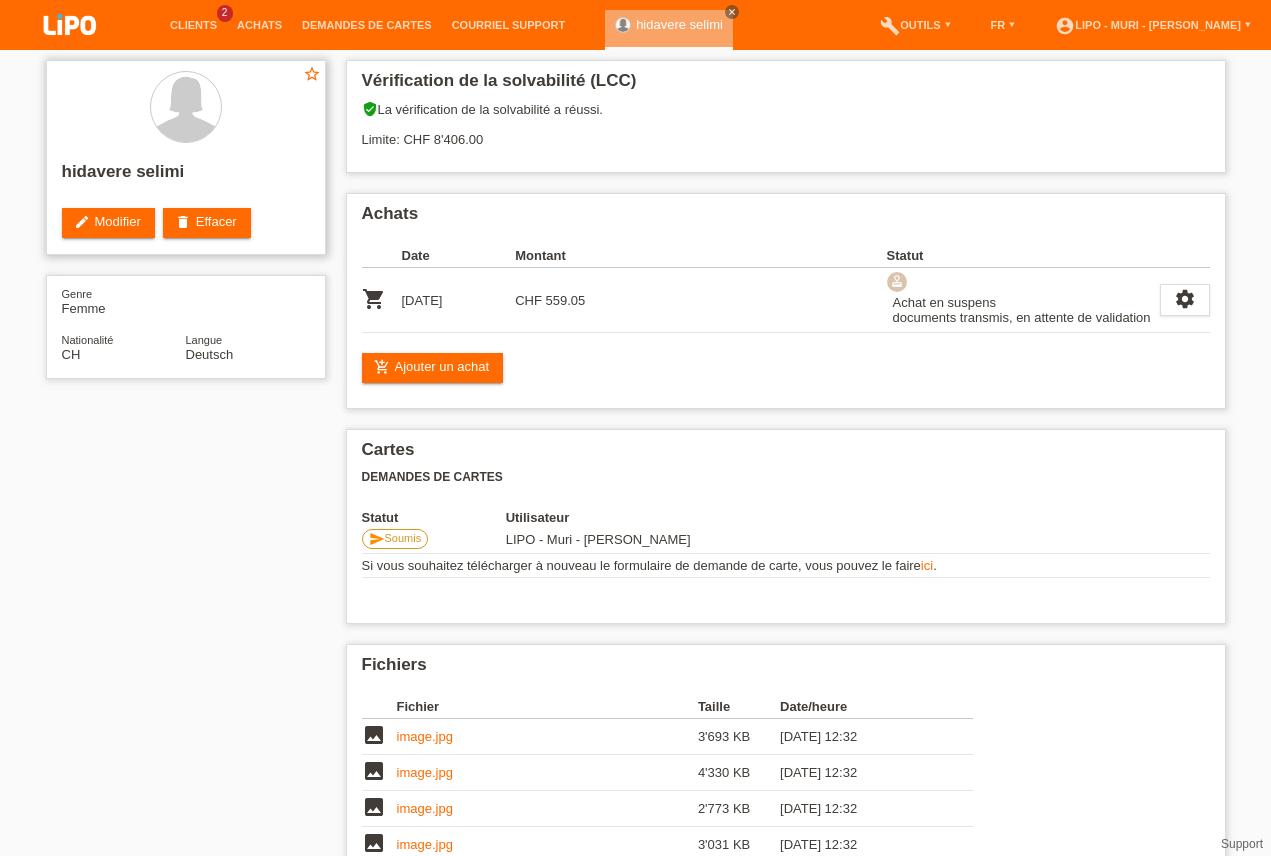 scroll, scrollTop: 0, scrollLeft: 0, axis: both 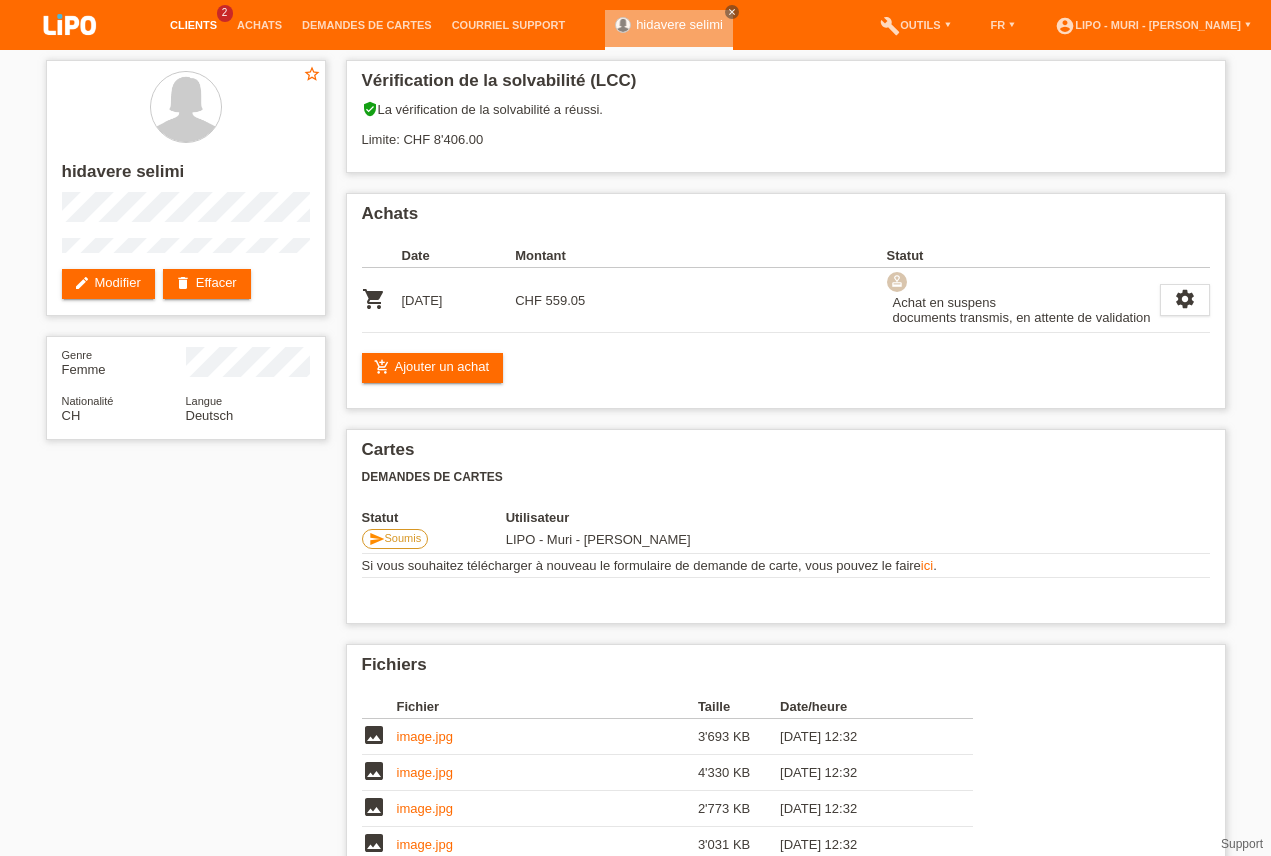 click on "Clients" at bounding box center [193, 25] 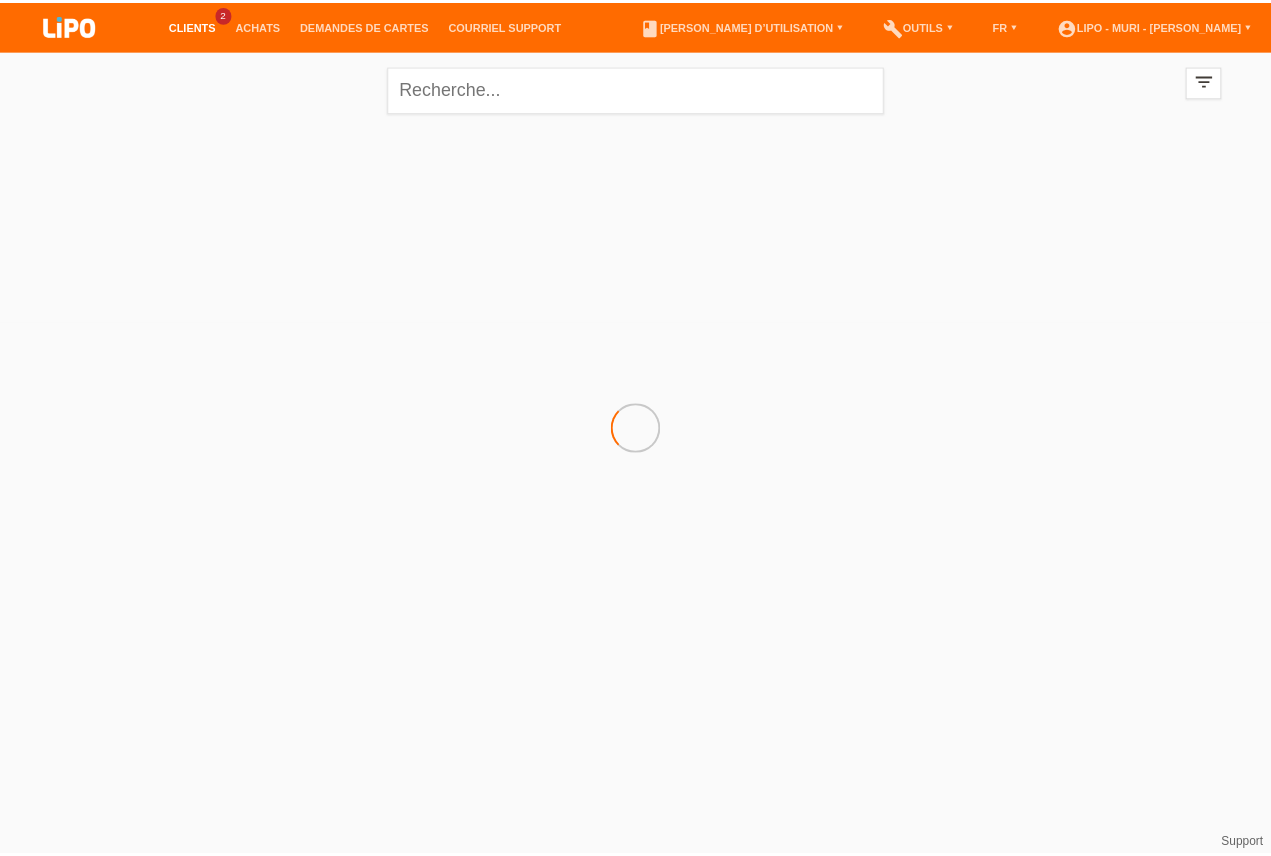scroll, scrollTop: 0, scrollLeft: 0, axis: both 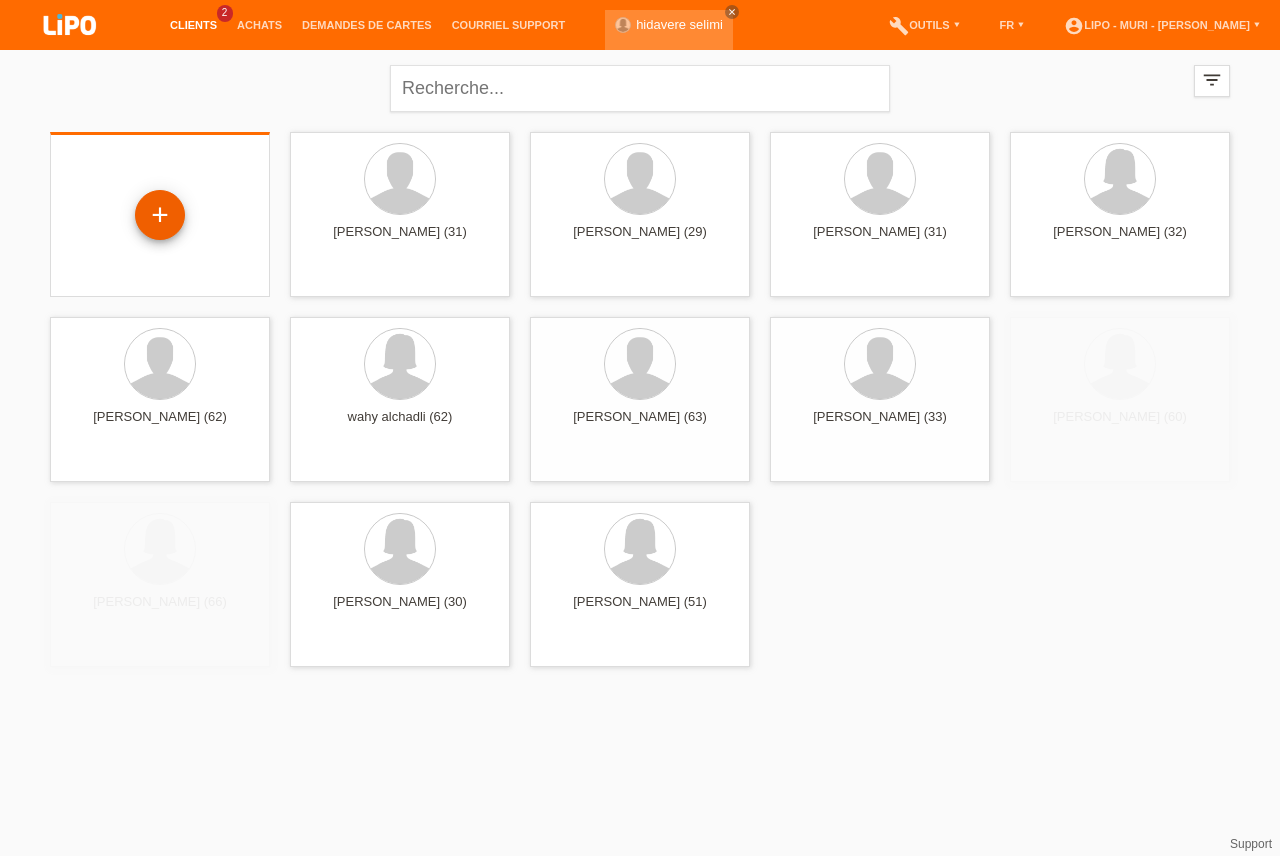 click on "+" at bounding box center [160, 215] 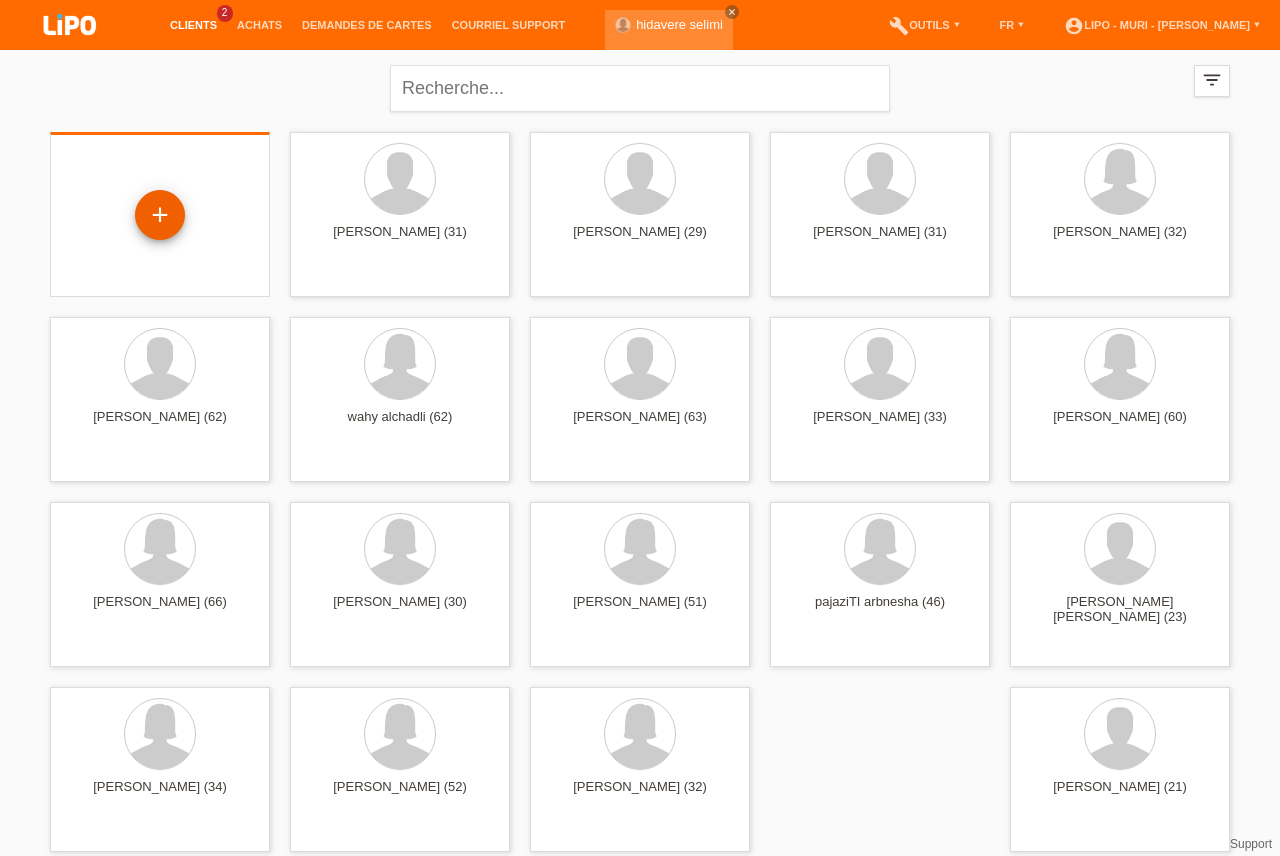 click on "+" at bounding box center (160, 215) 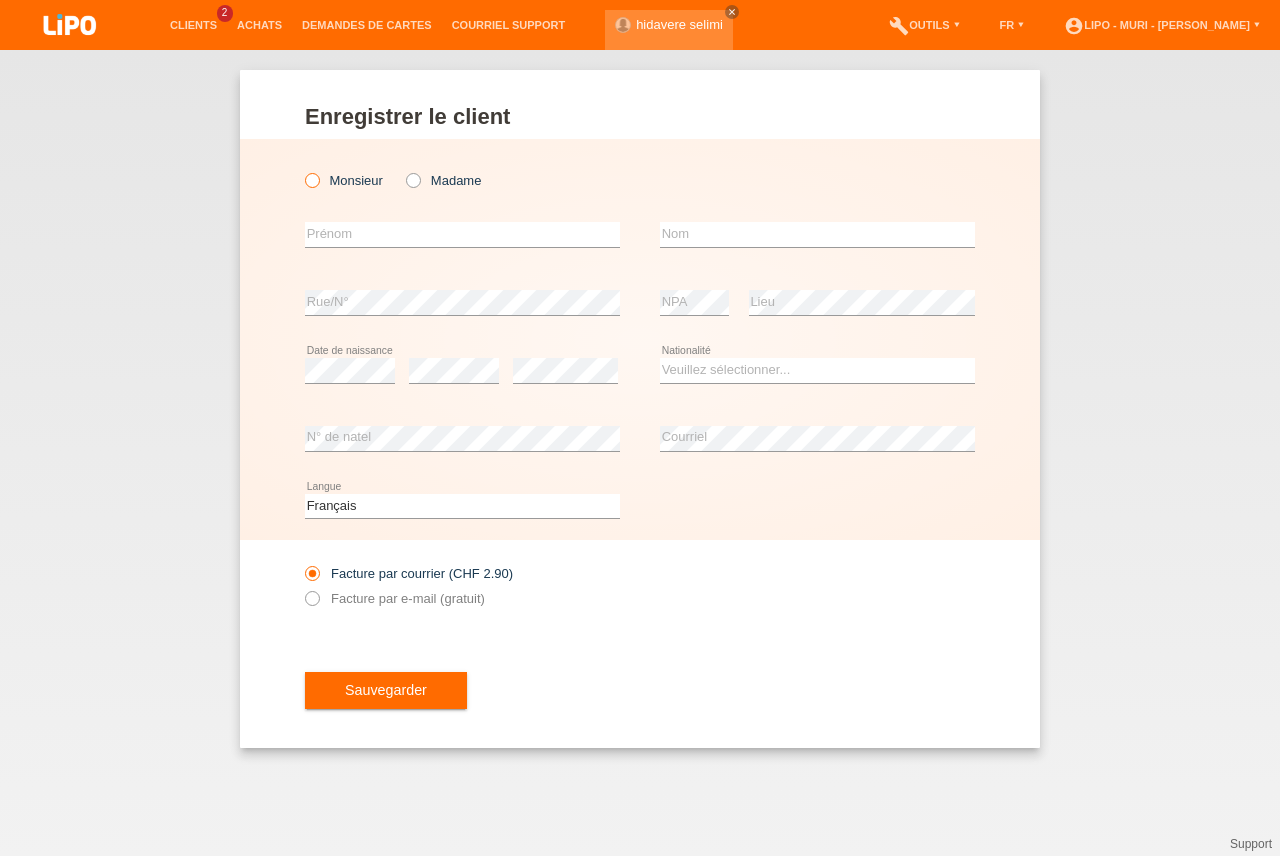 scroll, scrollTop: 0, scrollLeft: 0, axis: both 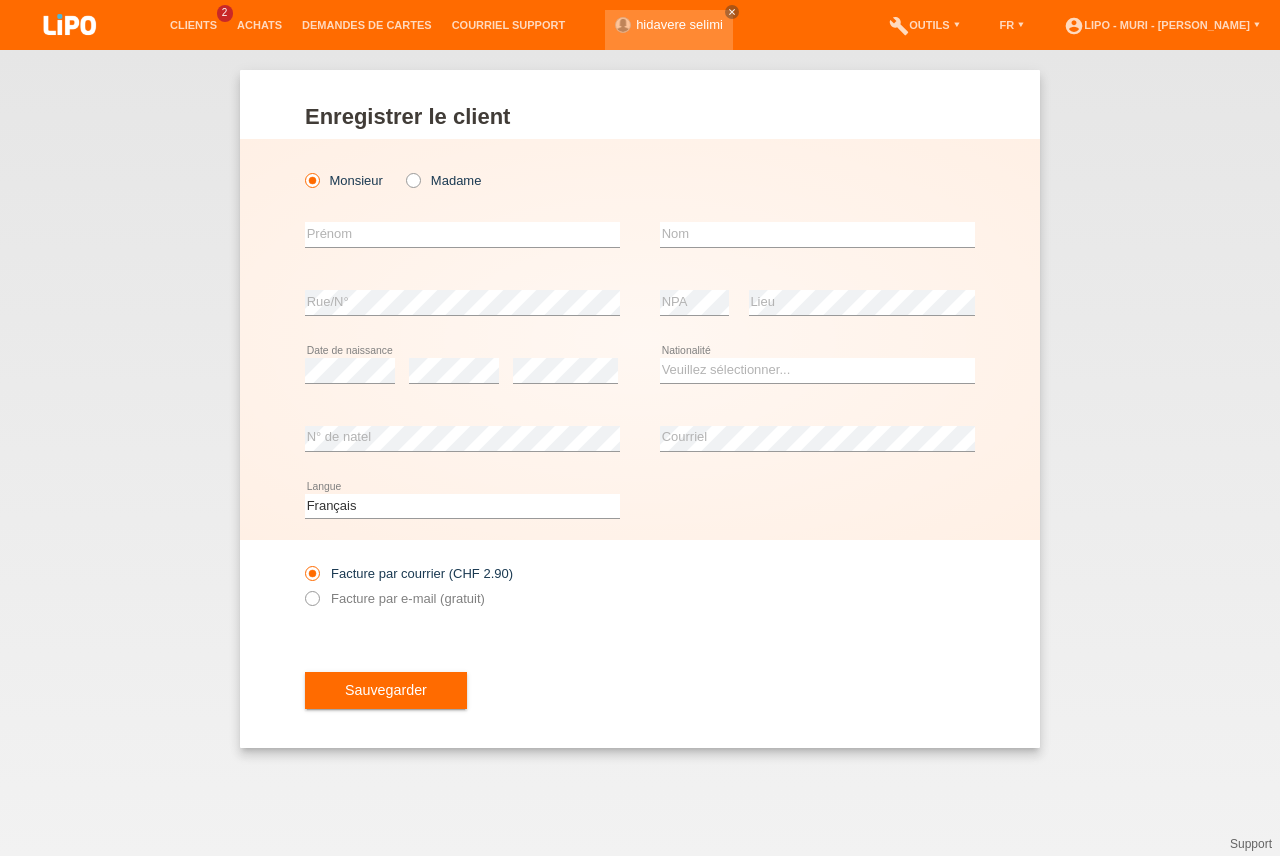 click at bounding box center [302, 170] 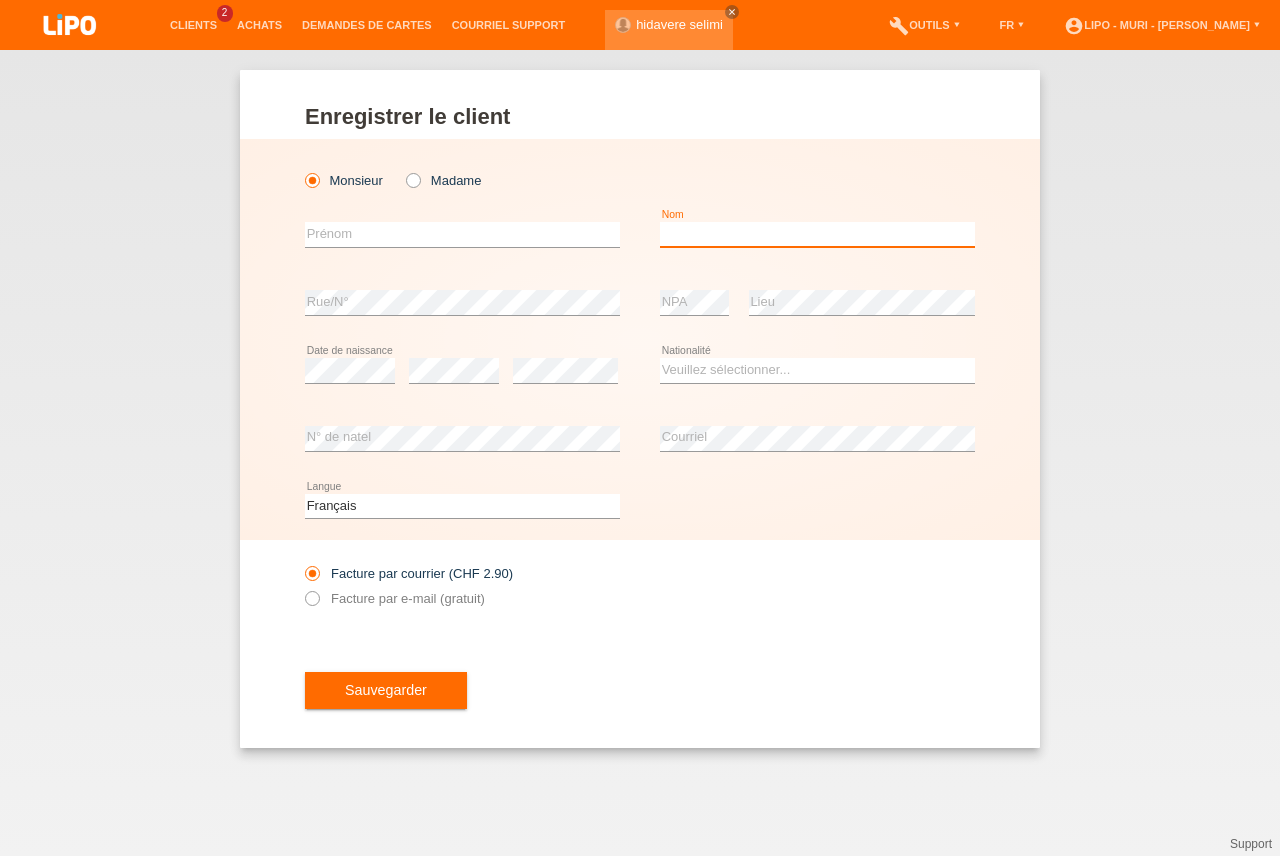 click at bounding box center [817, 234] 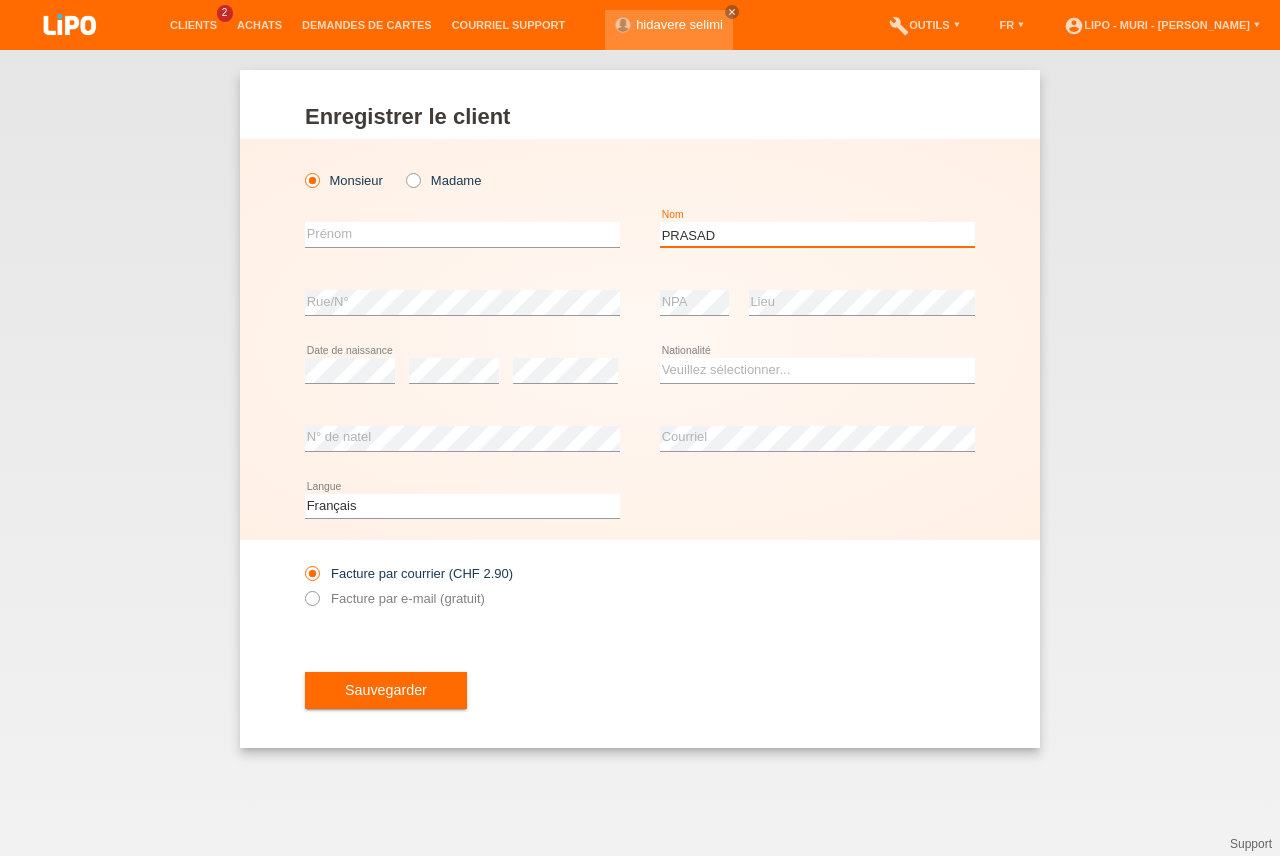 type on "PRASAD" 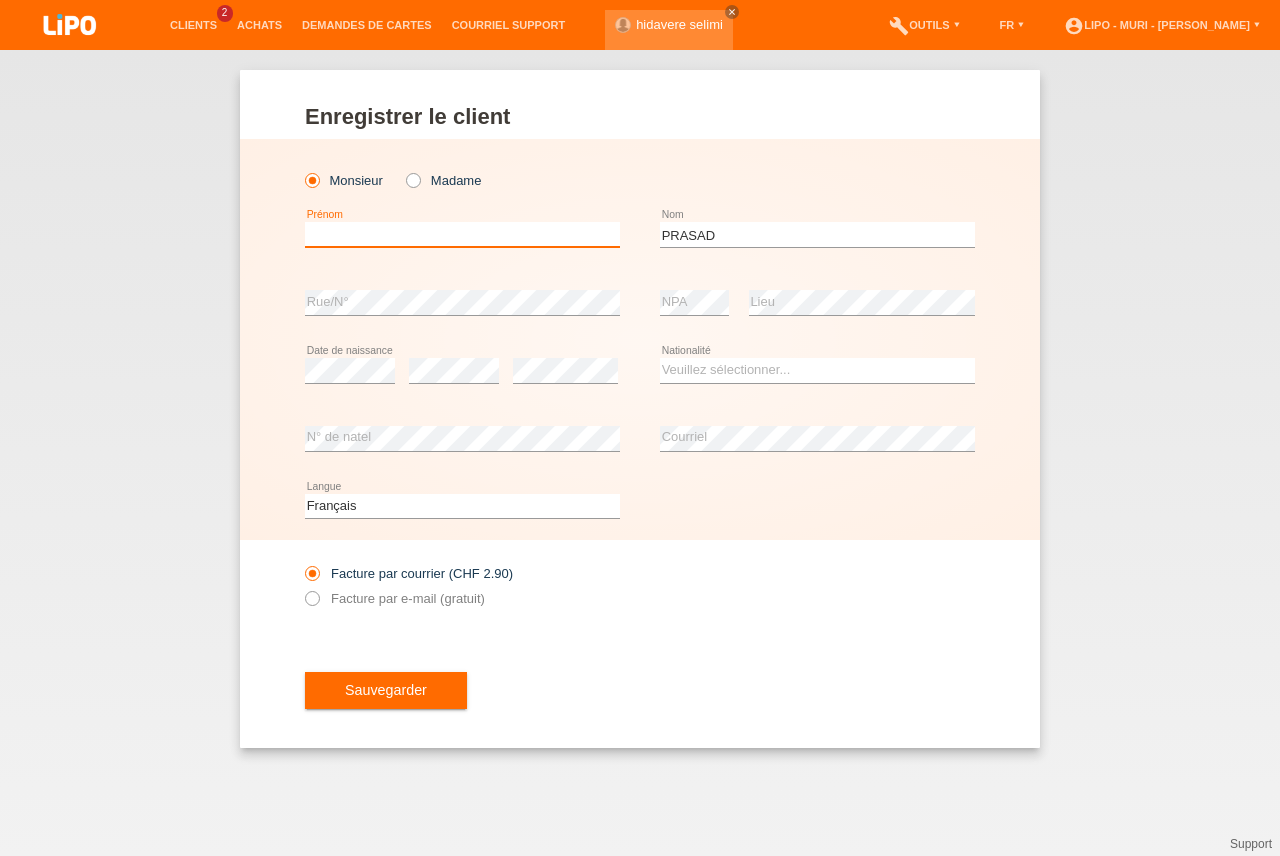 click at bounding box center (462, 234) 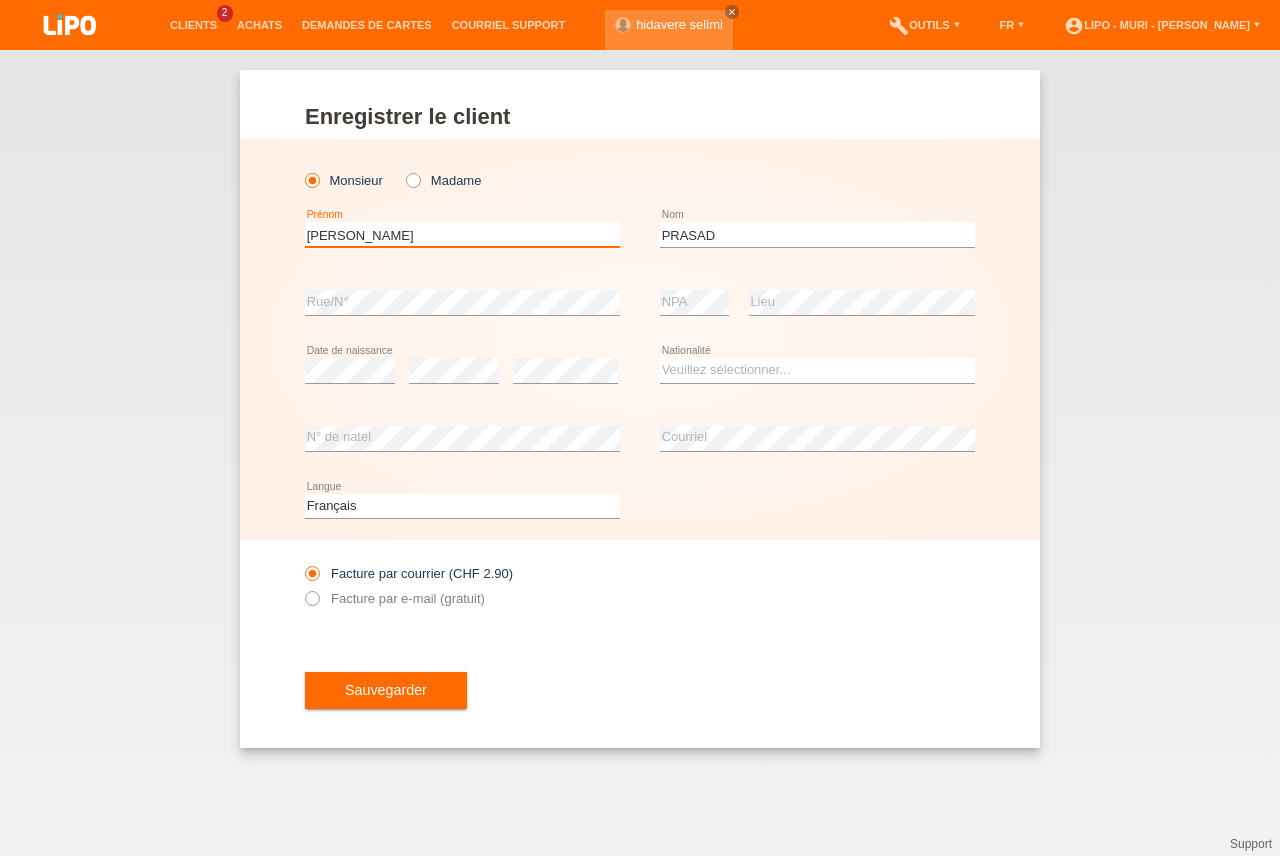 type on "RAJENDRA" 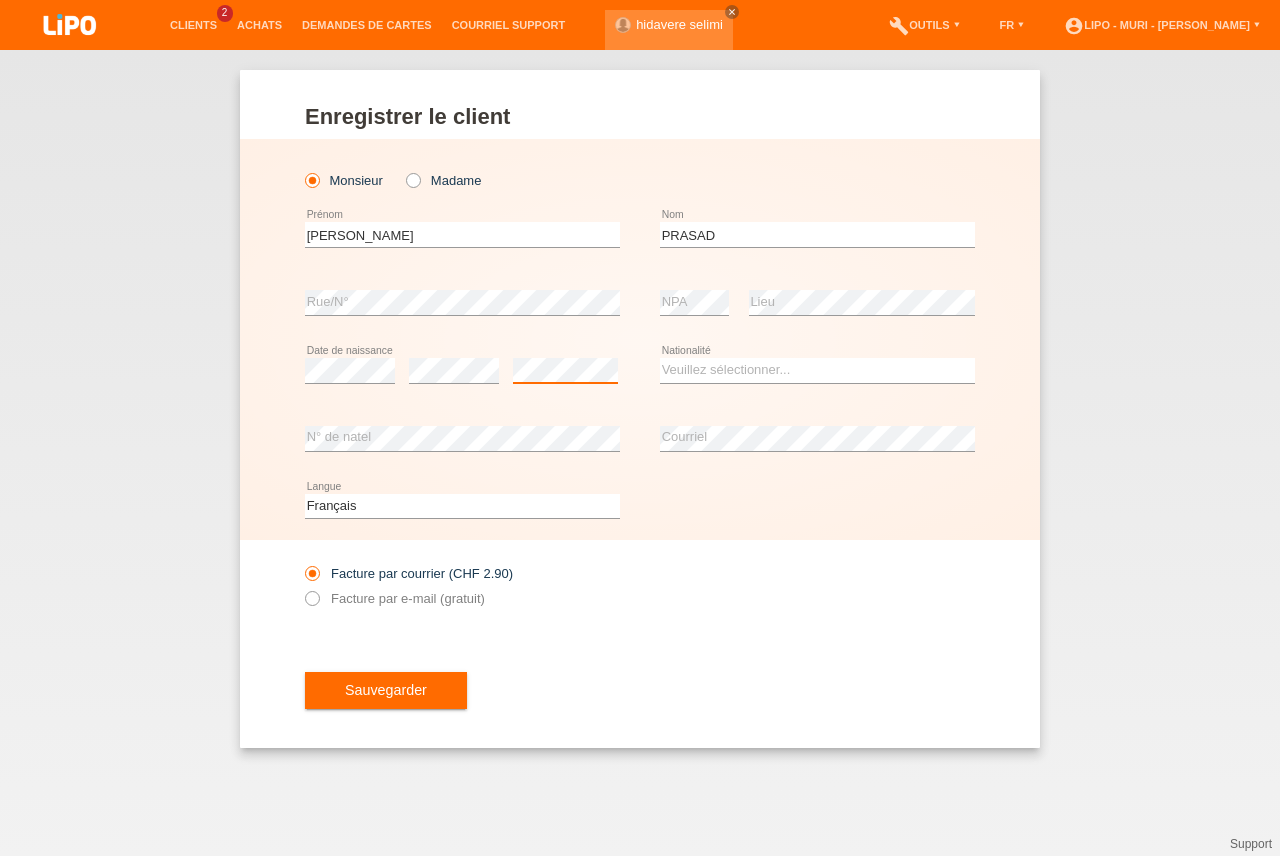 scroll, scrollTop: 0, scrollLeft: 0, axis: both 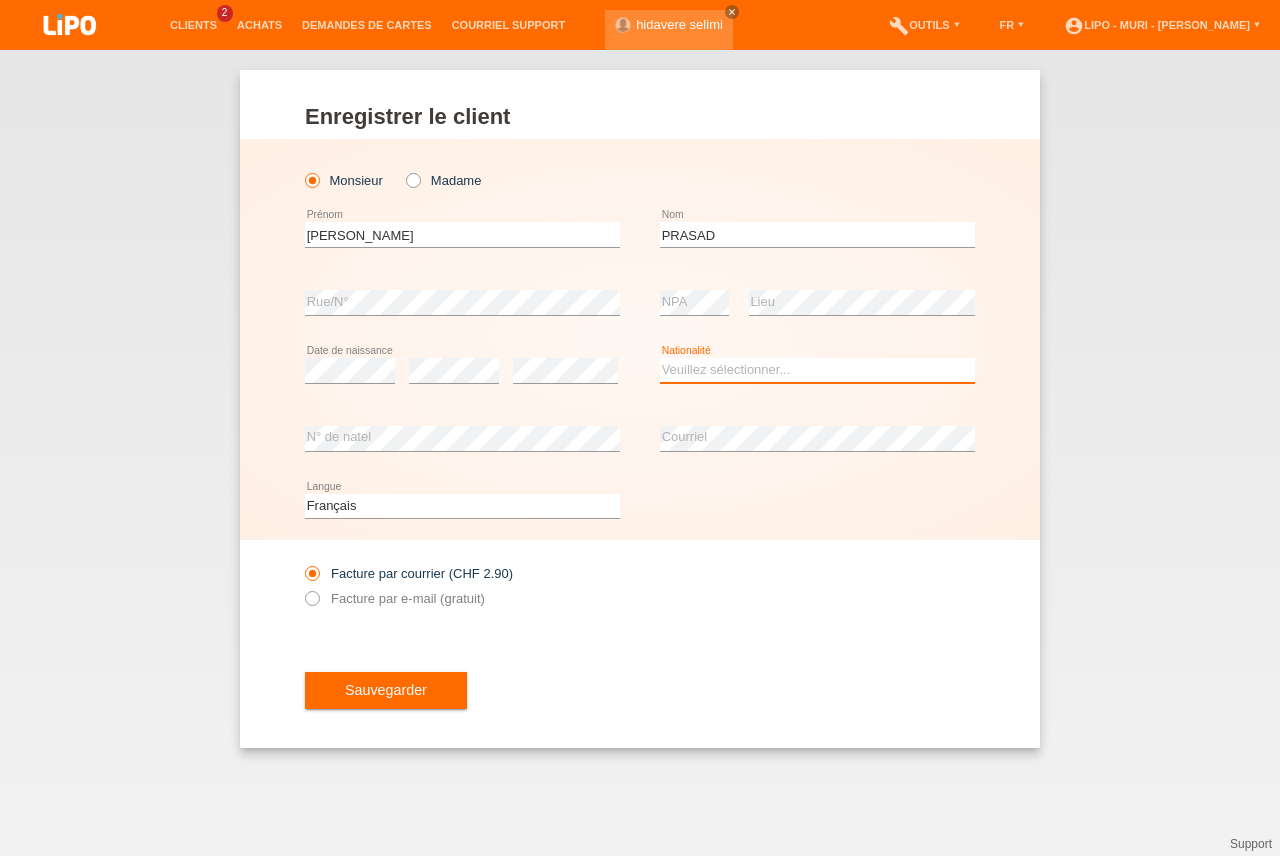 click on "Veuillez sélectionner...
Suisse
Allemagne
Autriche
Liechtenstein
------------
Afghanistan
Afrique du Sud
Åland
Albanie
Algérie Allemagne Andorre Angola Anguilla Antarctique Antigua-et-Barbuda Argentine" at bounding box center [817, 370] 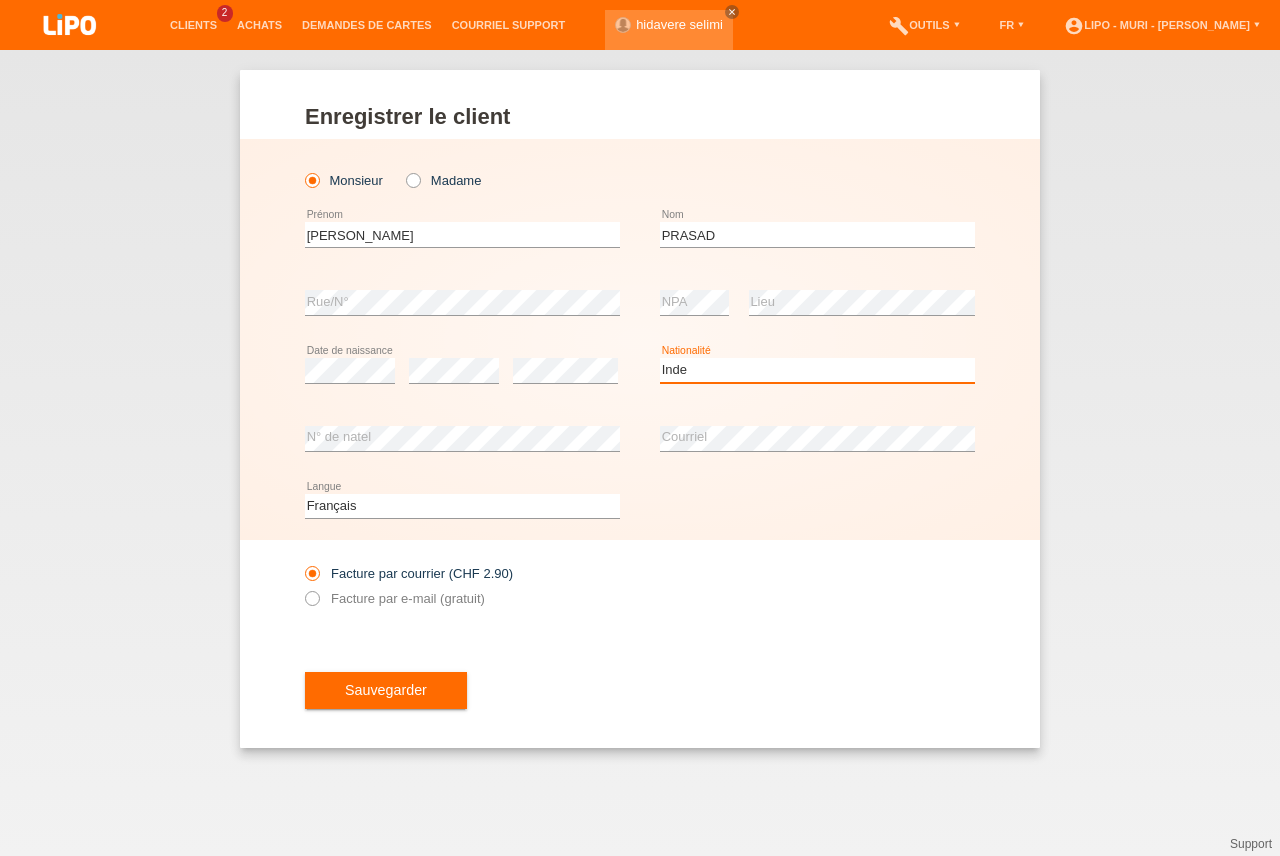 click on "Inde" at bounding box center [0, 0] 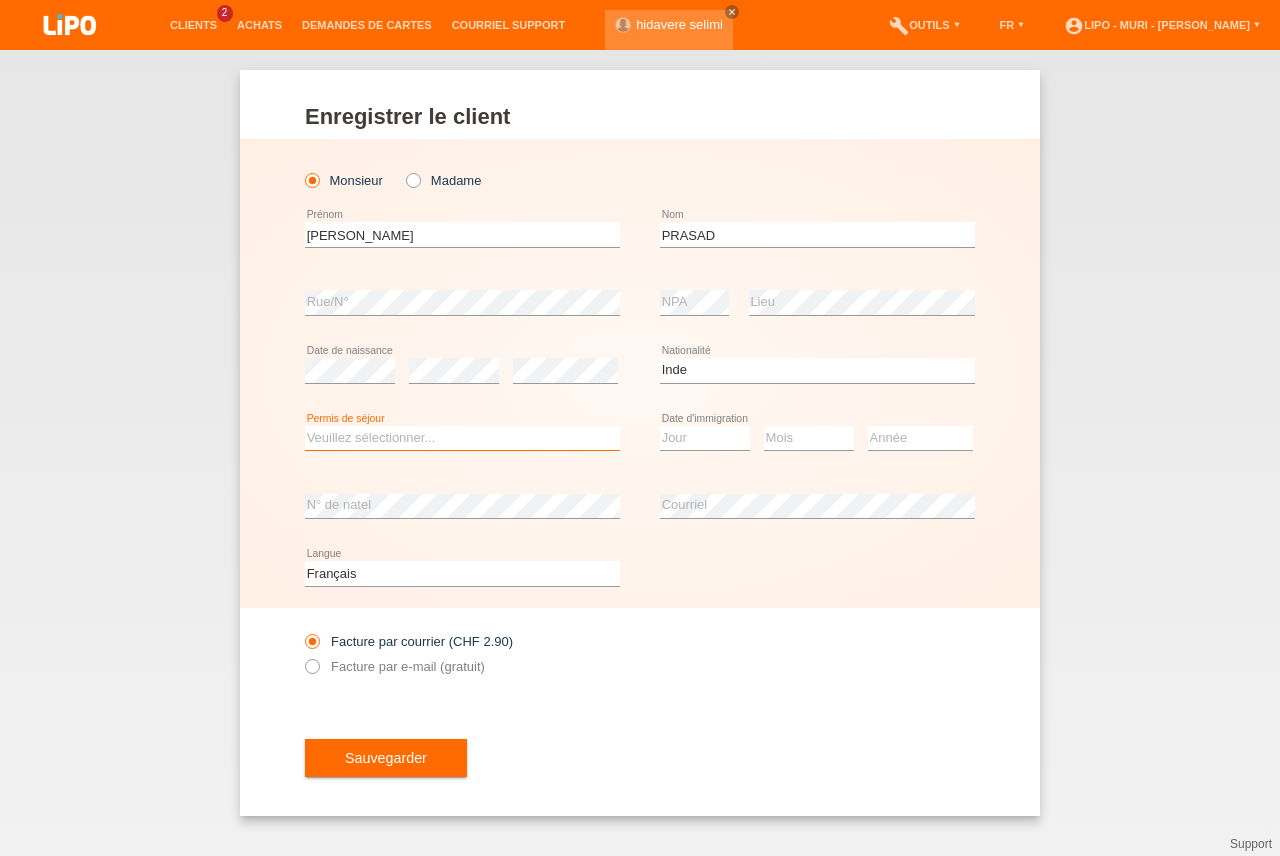 click on "Veuillez sélectionner...
C
B
B - Statut de réfugié
Autre" at bounding box center (462, 438) 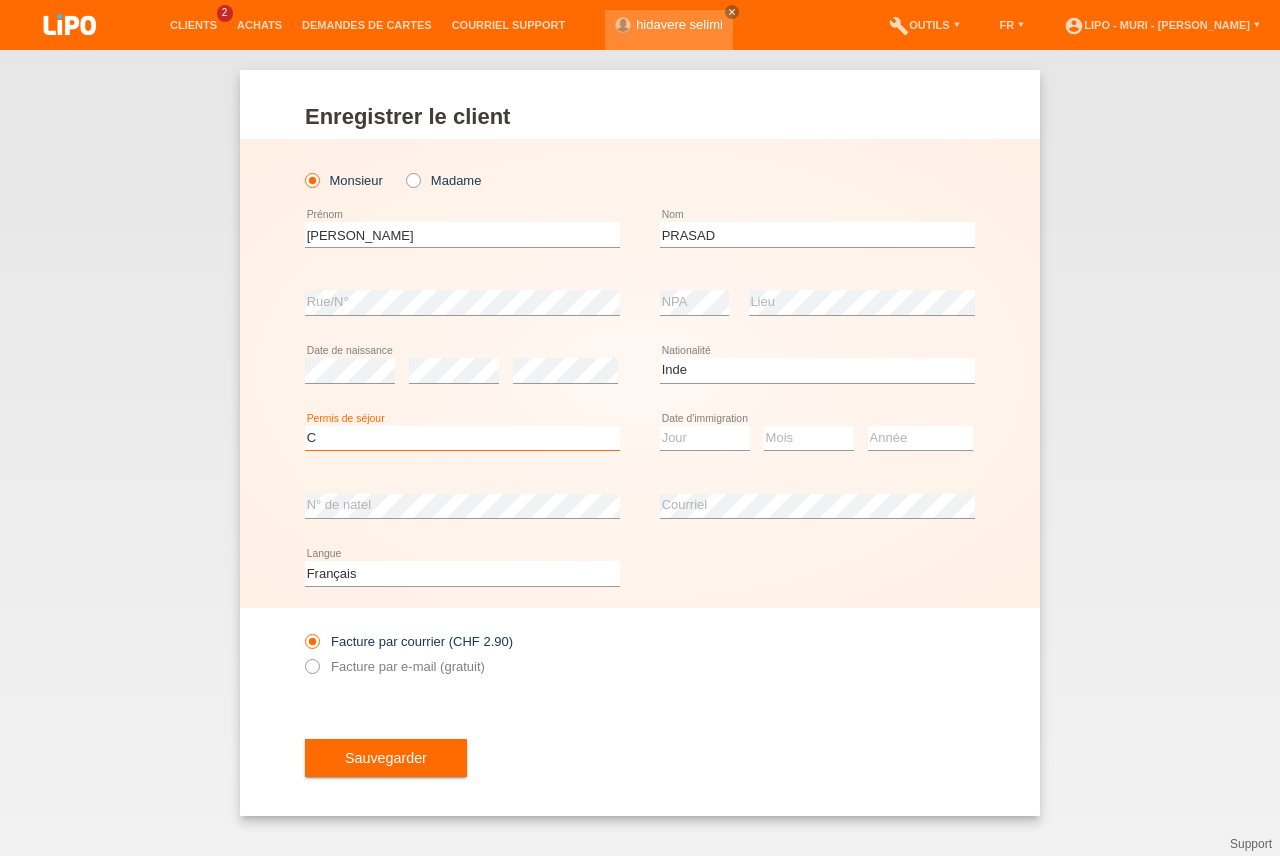 click on "C" at bounding box center (0, 0) 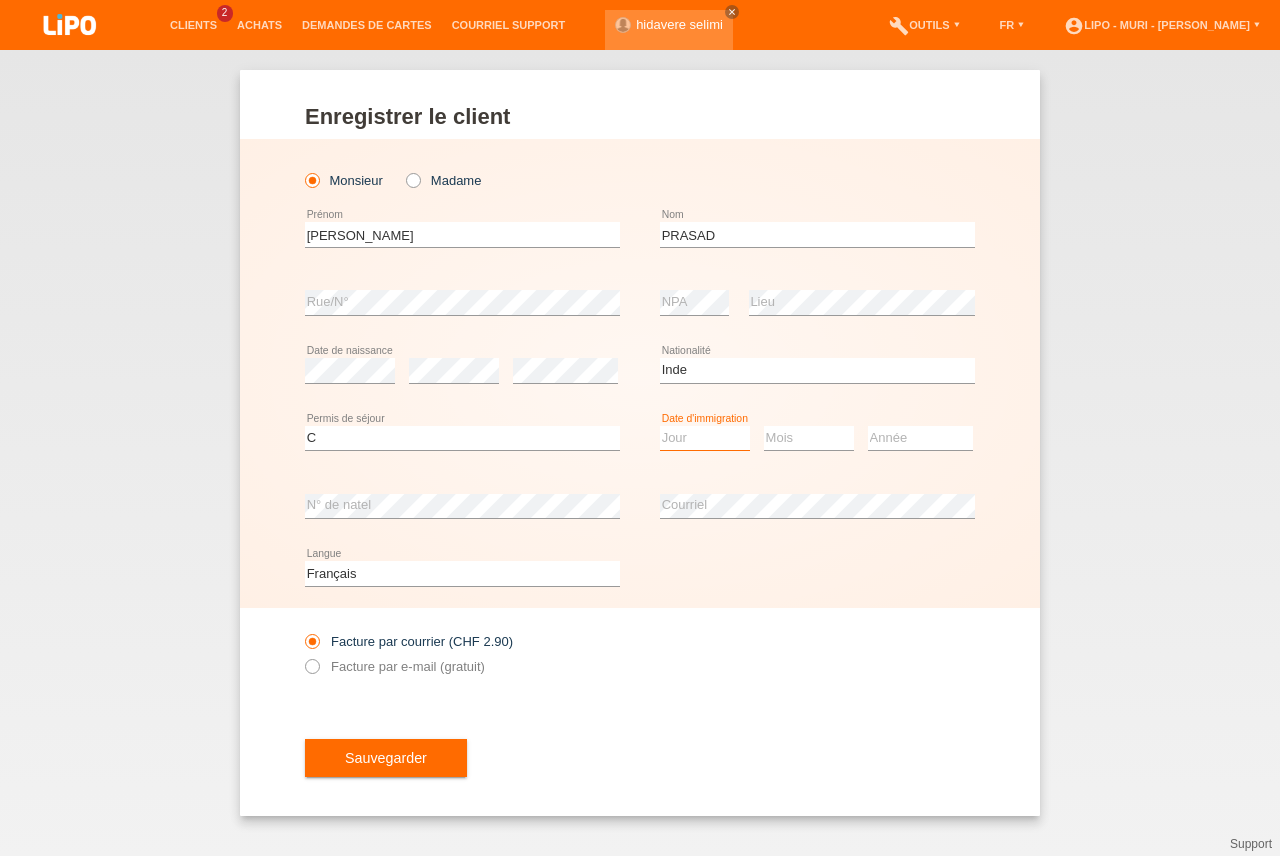 click on "Jour
01
02
03
04
05
06
07
08
09
10 11" at bounding box center (705, 438) 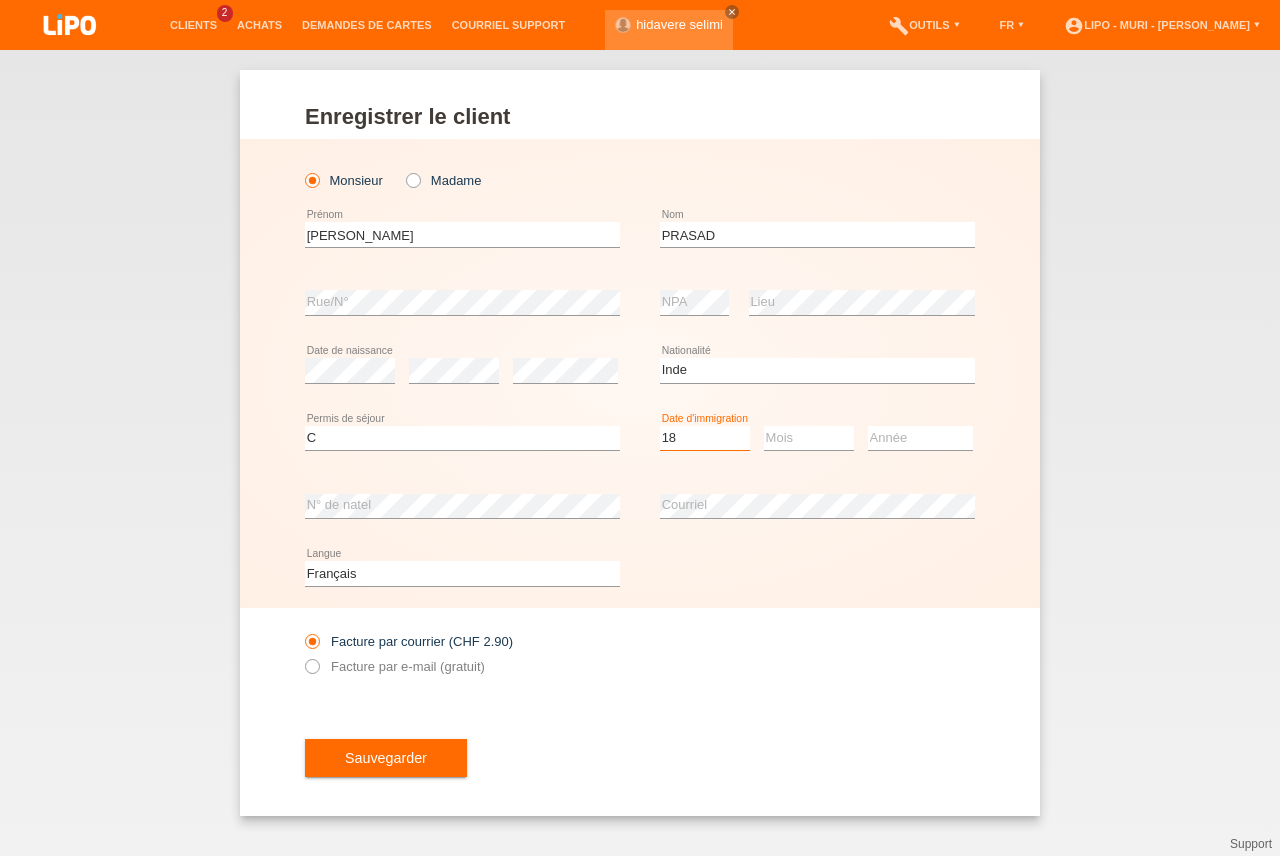 click on "18" at bounding box center [0, 0] 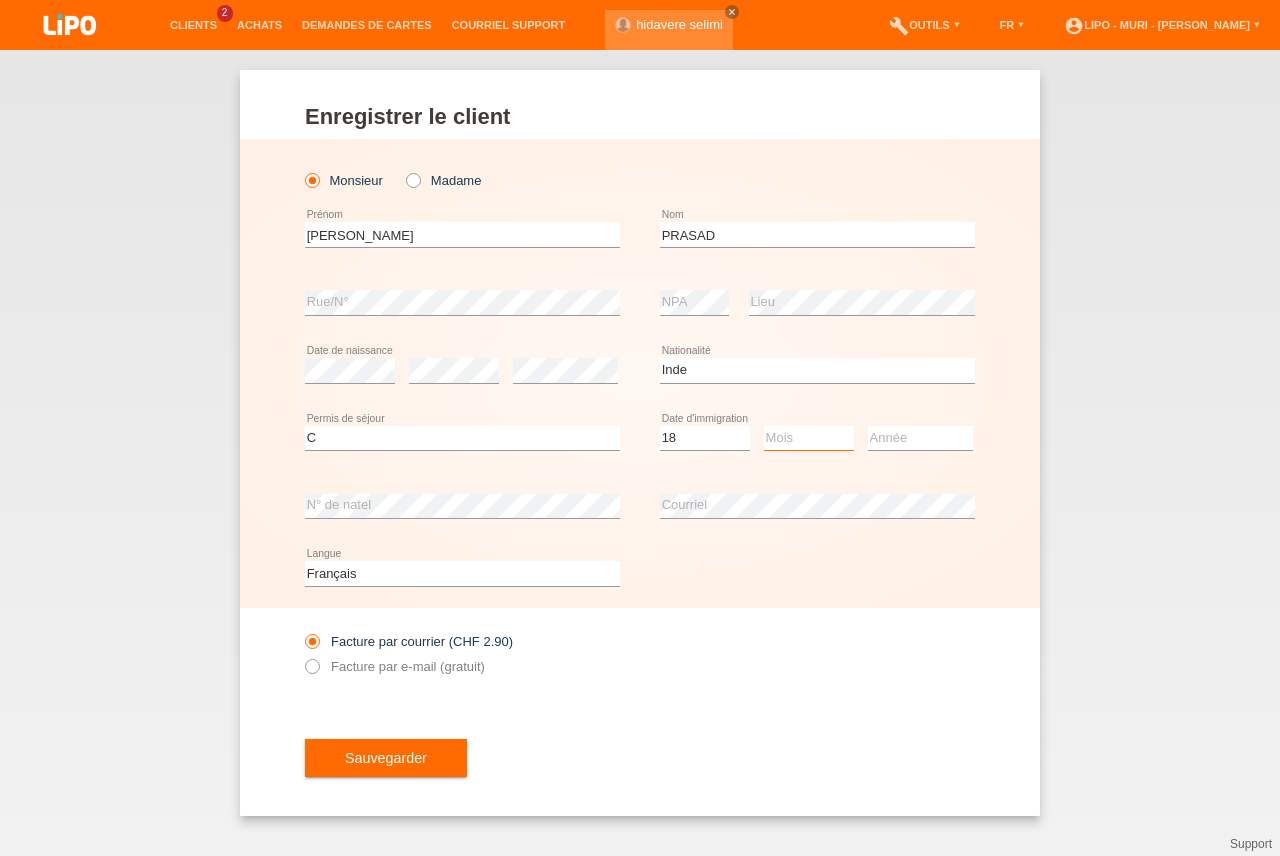 click on "Mois
01
02
03
04
05
06
07
08
09
10 11" at bounding box center (809, 438) 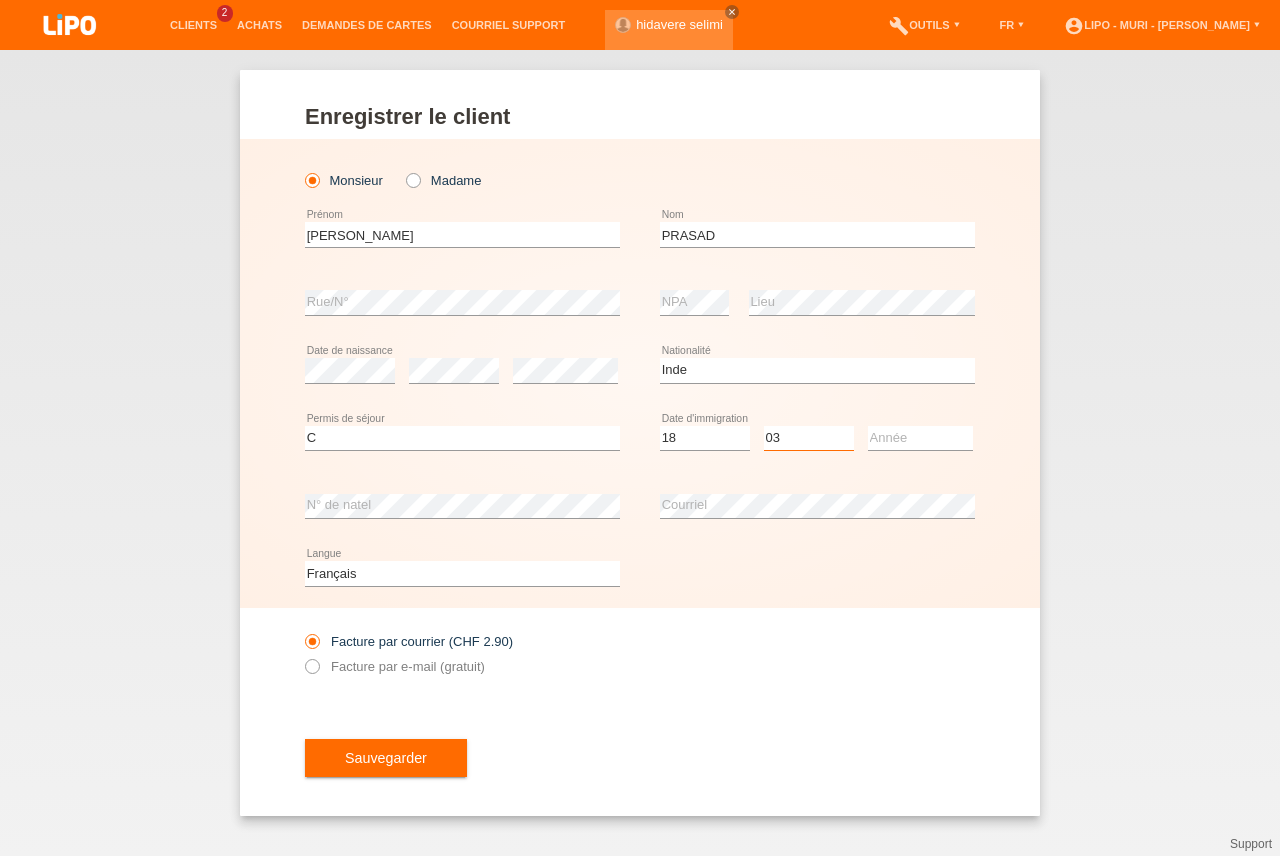 click on "03" at bounding box center (0, 0) 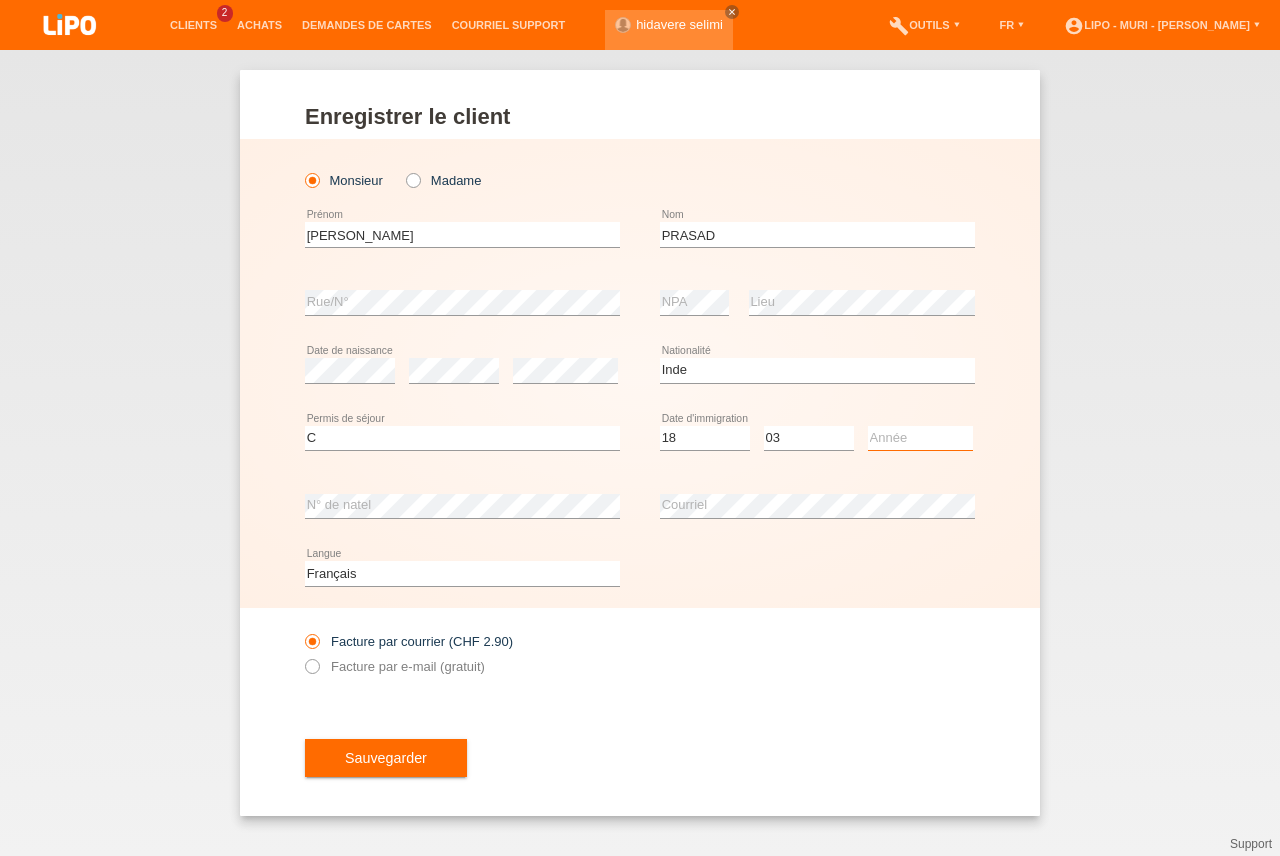 click on "Année
2025
2024
2023
2022
2021
2020
2019
2018
2017 2016 2015 2014 2013 2012 2011 2010 2009 2008 2007 2006 2005 2004 2003 2002 2001" at bounding box center [920, 438] 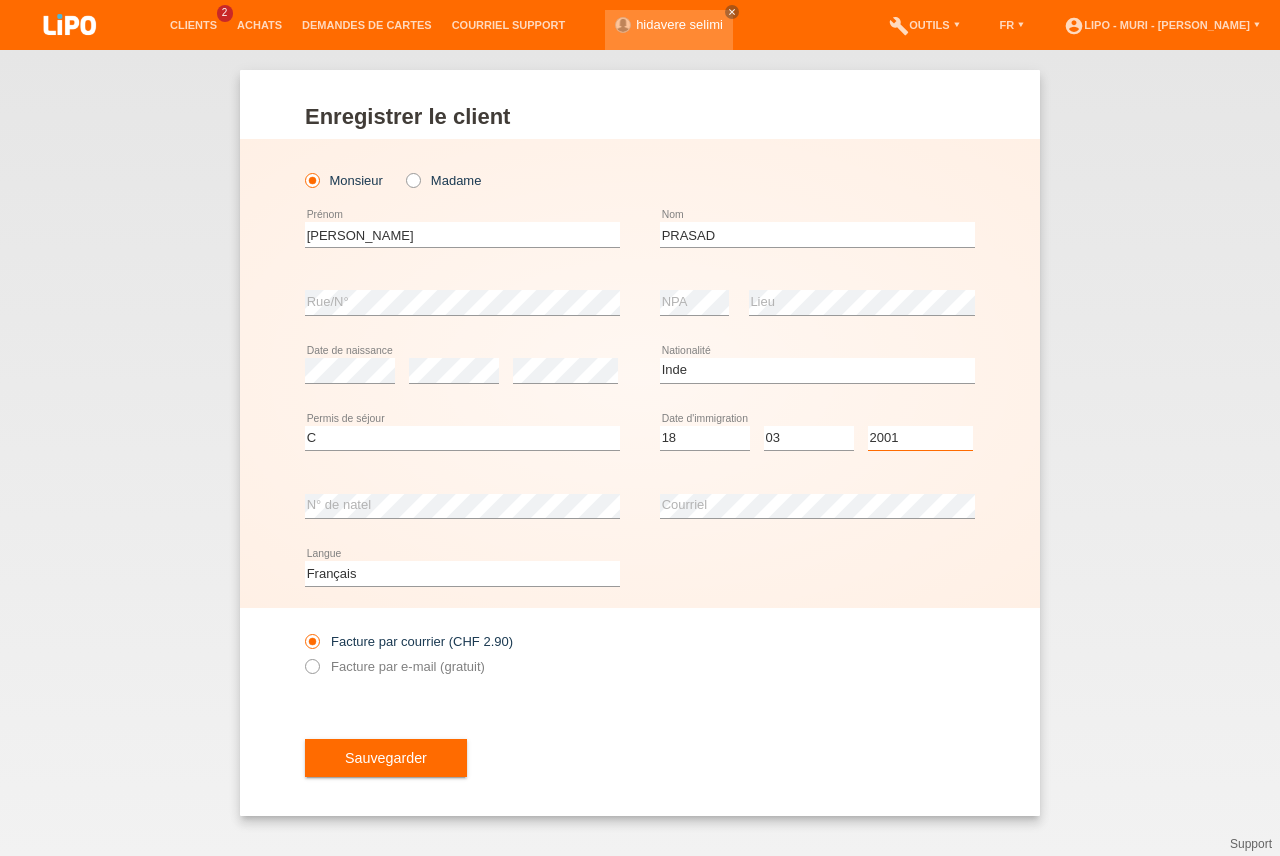 click on "2001" at bounding box center (0, 0) 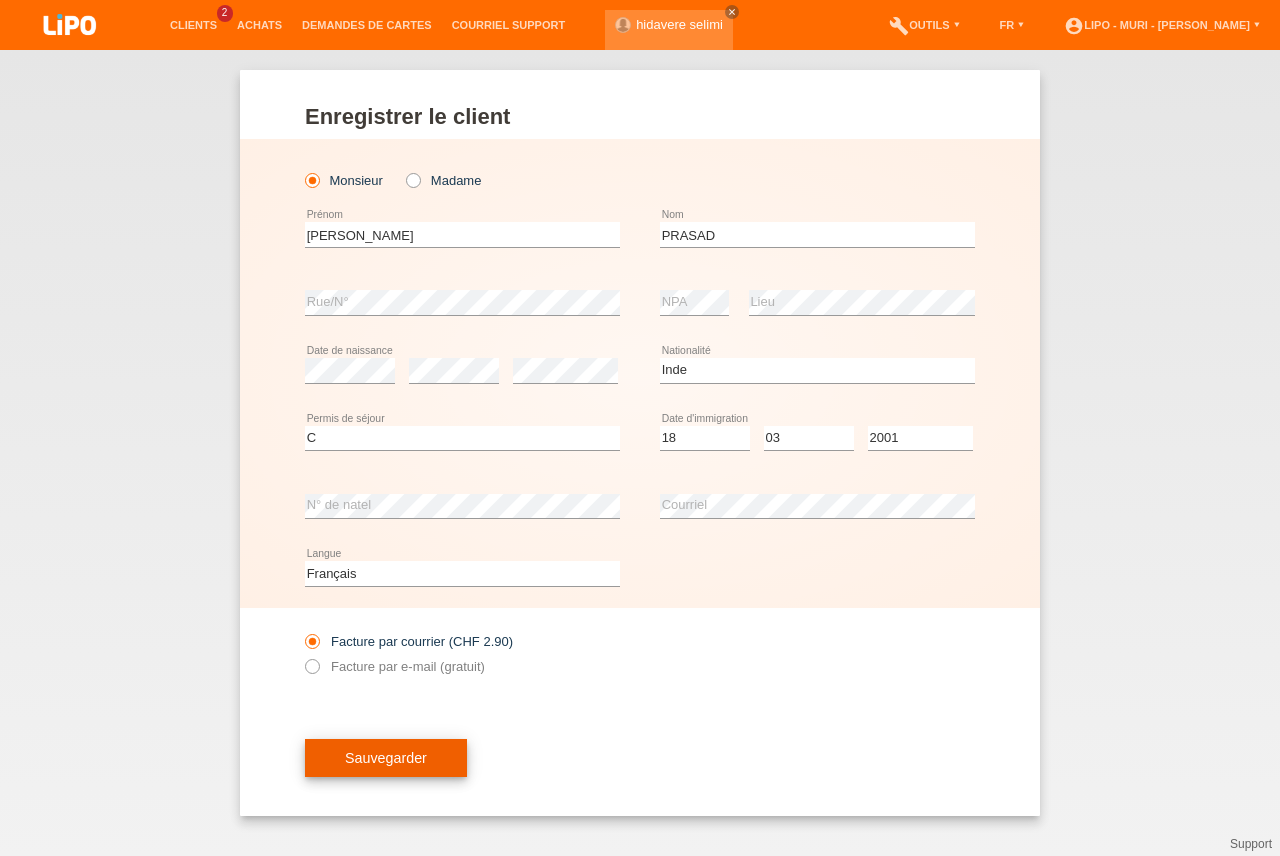 click on "Sauvegarder" at bounding box center (386, 758) 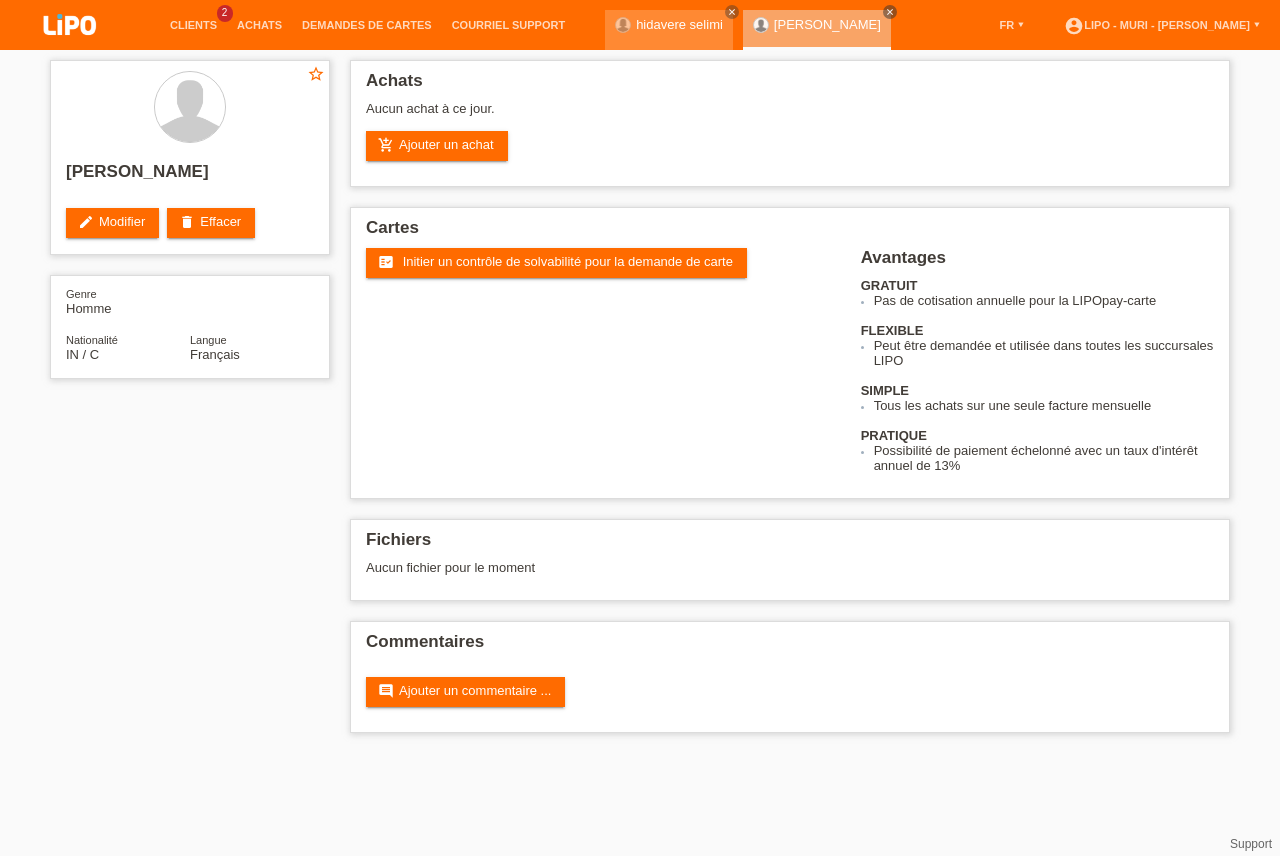 scroll, scrollTop: 0, scrollLeft: 0, axis: both 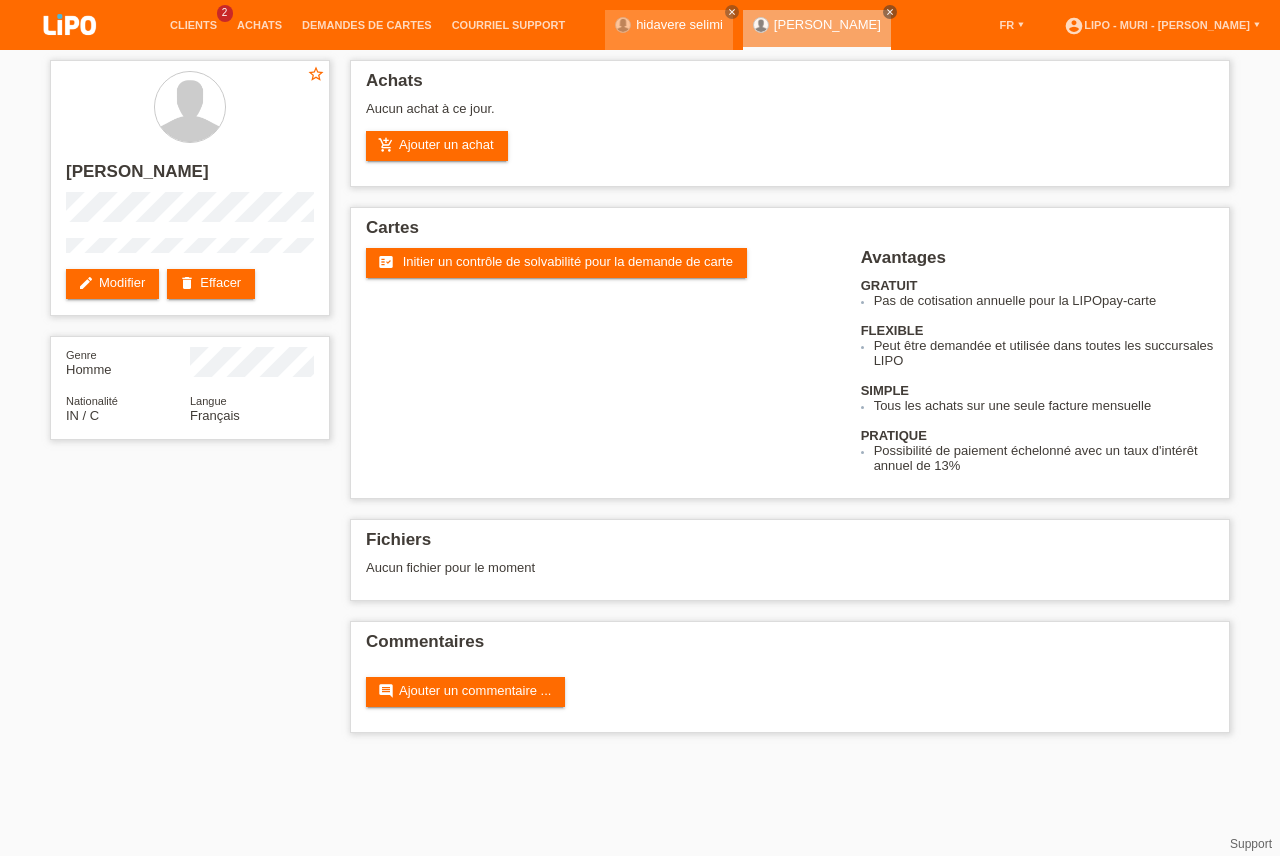 click on "star_border
[PERSON_NAME]
edit  Modifier
delete  Effacer
Genre
Homme
Nationalité
IN / C
Langue
Français
Achats
Aucun achat à ce jour." at bounding box center [640, 401] 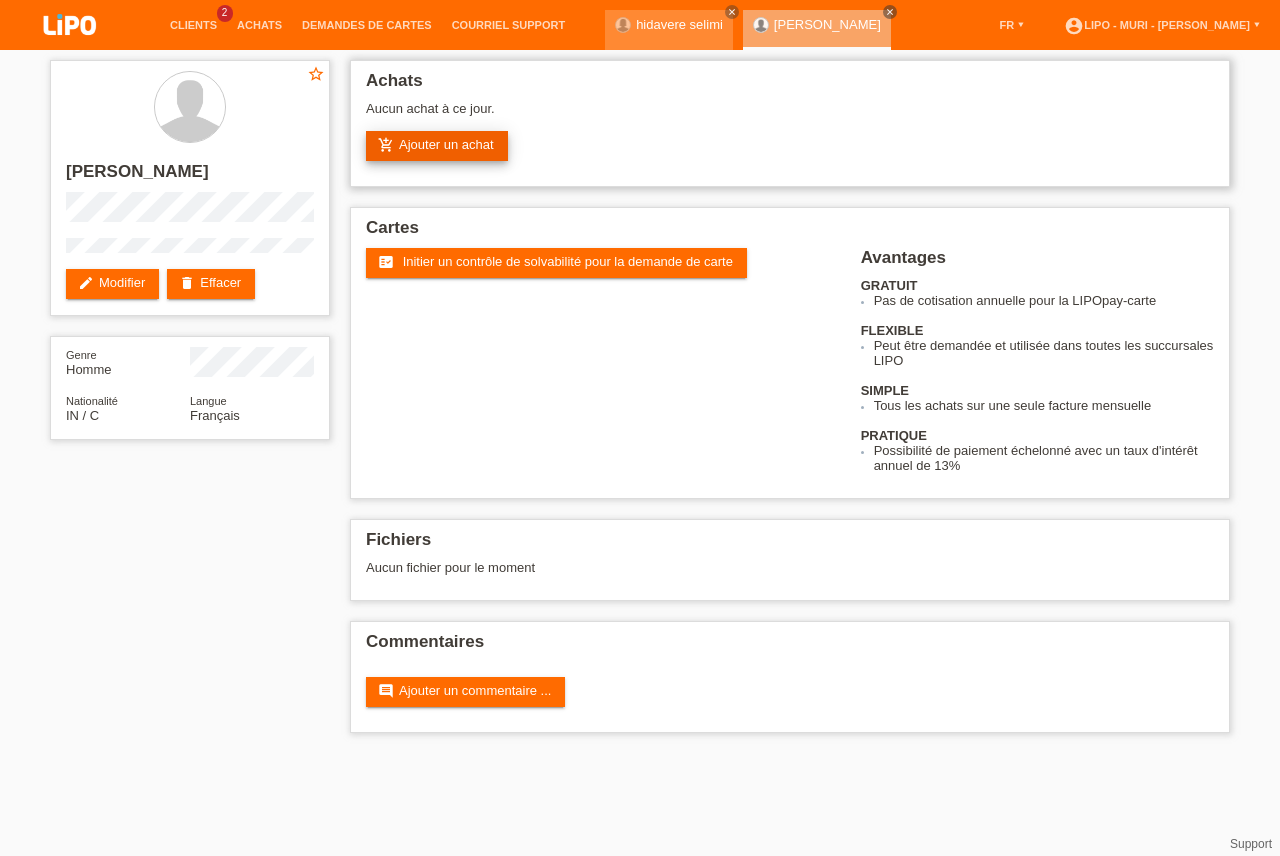 click on "add_shopping_cart  Ajouter un achat" at bounding box center (437, 146) 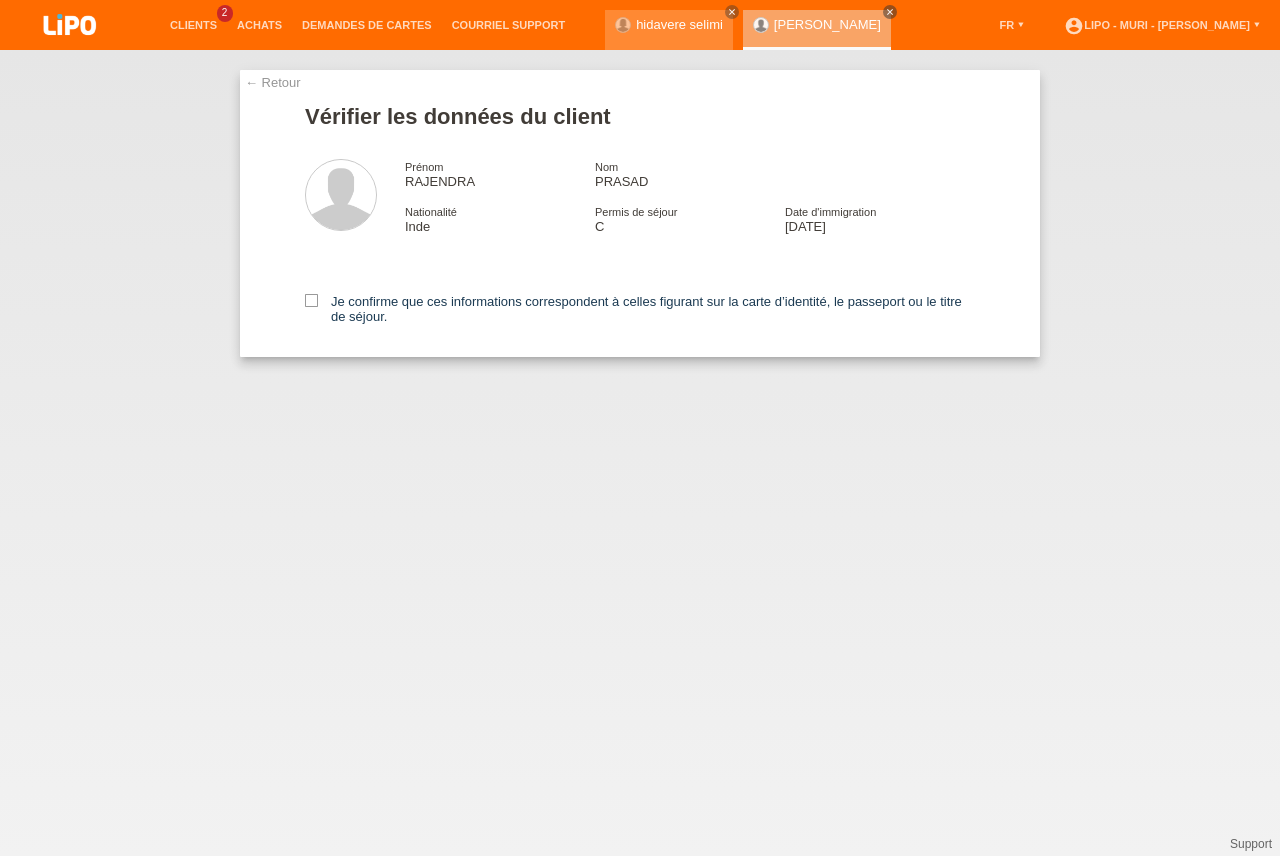scroll, scrollTop: 0, scrollLeft: 0, axis: both 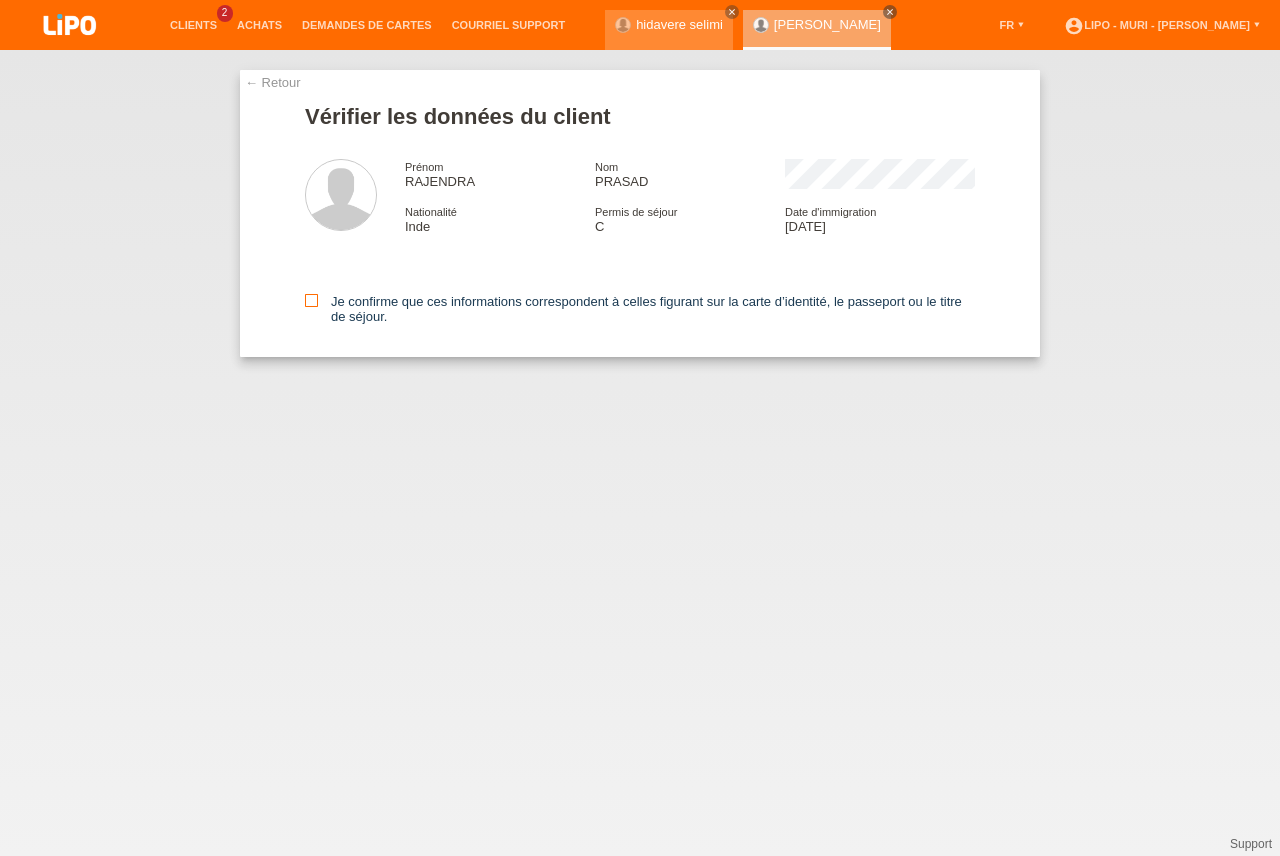 click at bounding box center [311, 300] 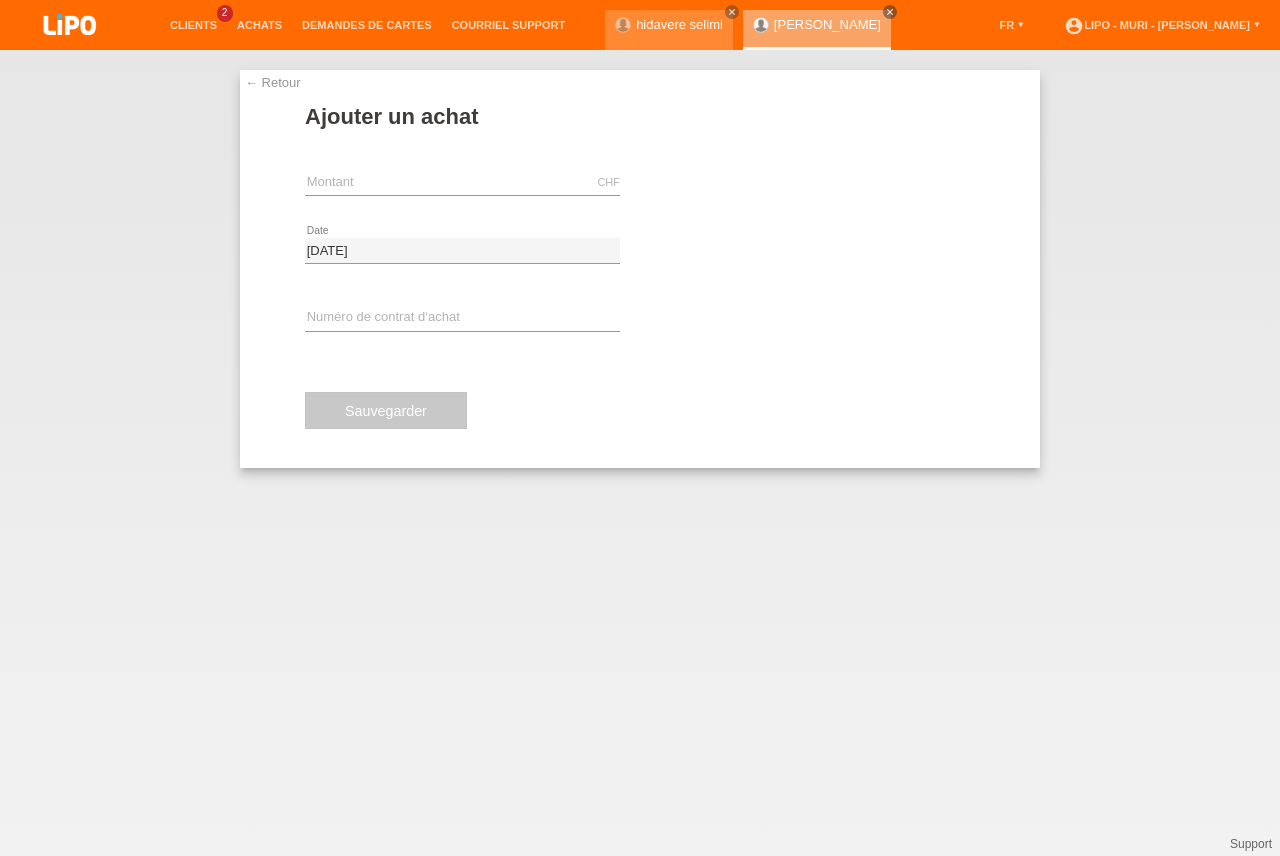 scroll, scrollTop: 0, scrollLeft: 0, axis: both 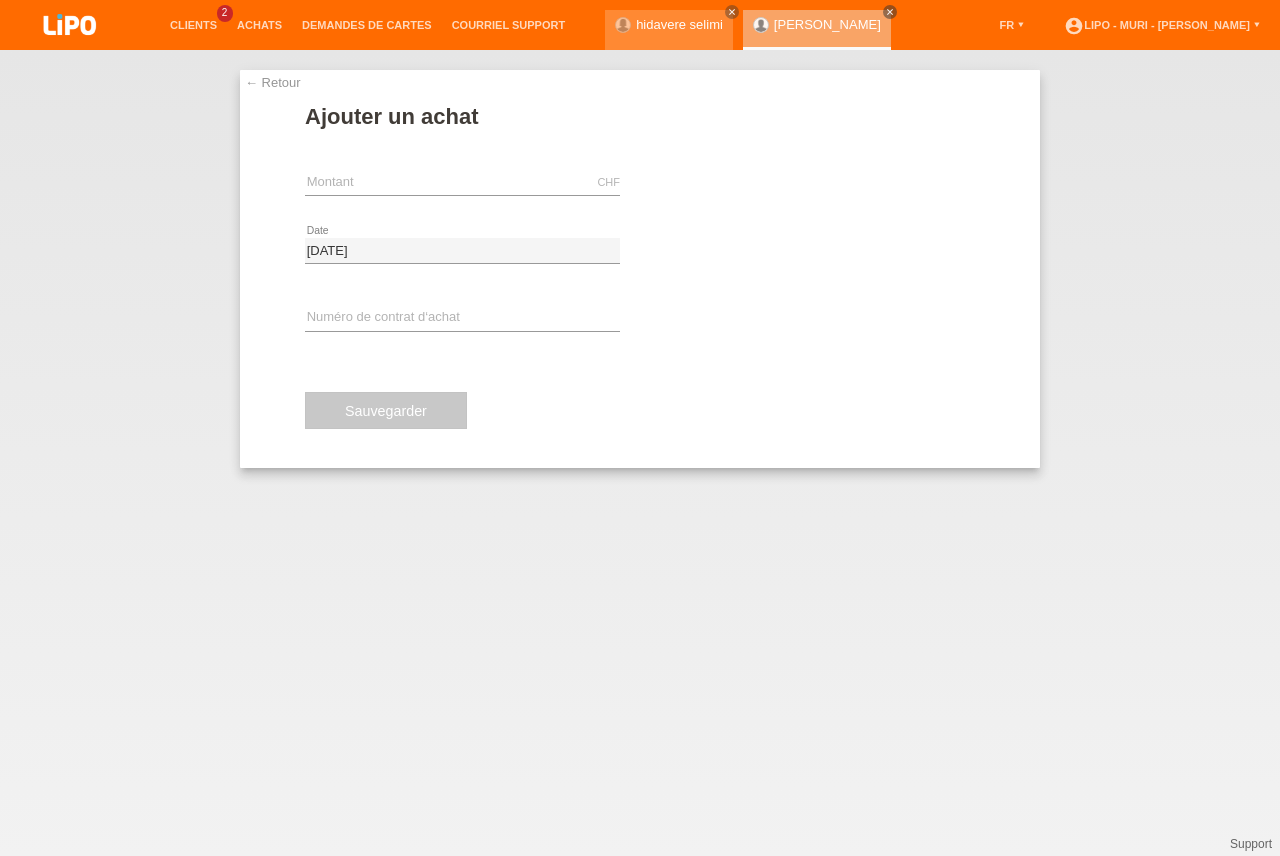 click on "CHF
error
[GEOGRAPHIC_DATA]" at bounding box center (462, 183) 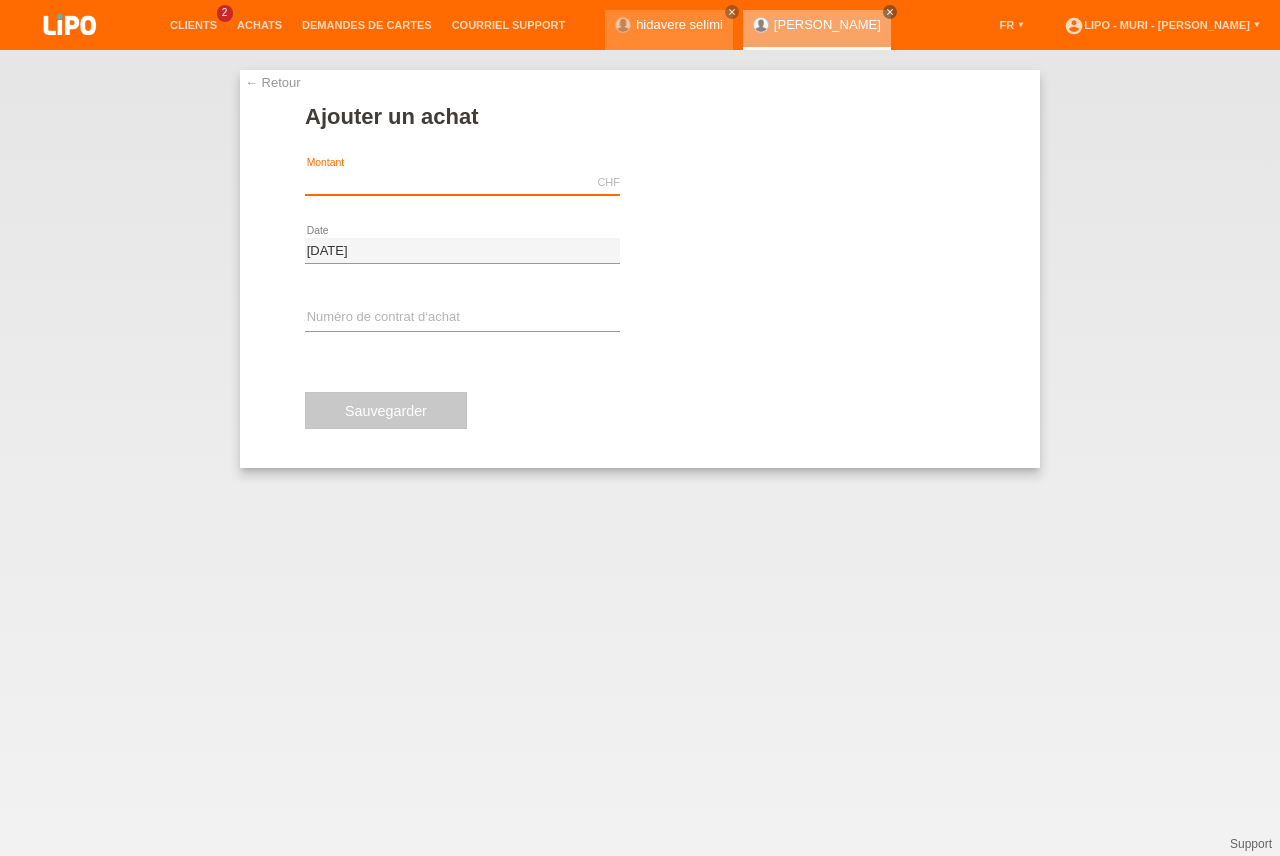 click at bounding box center (462, 182) 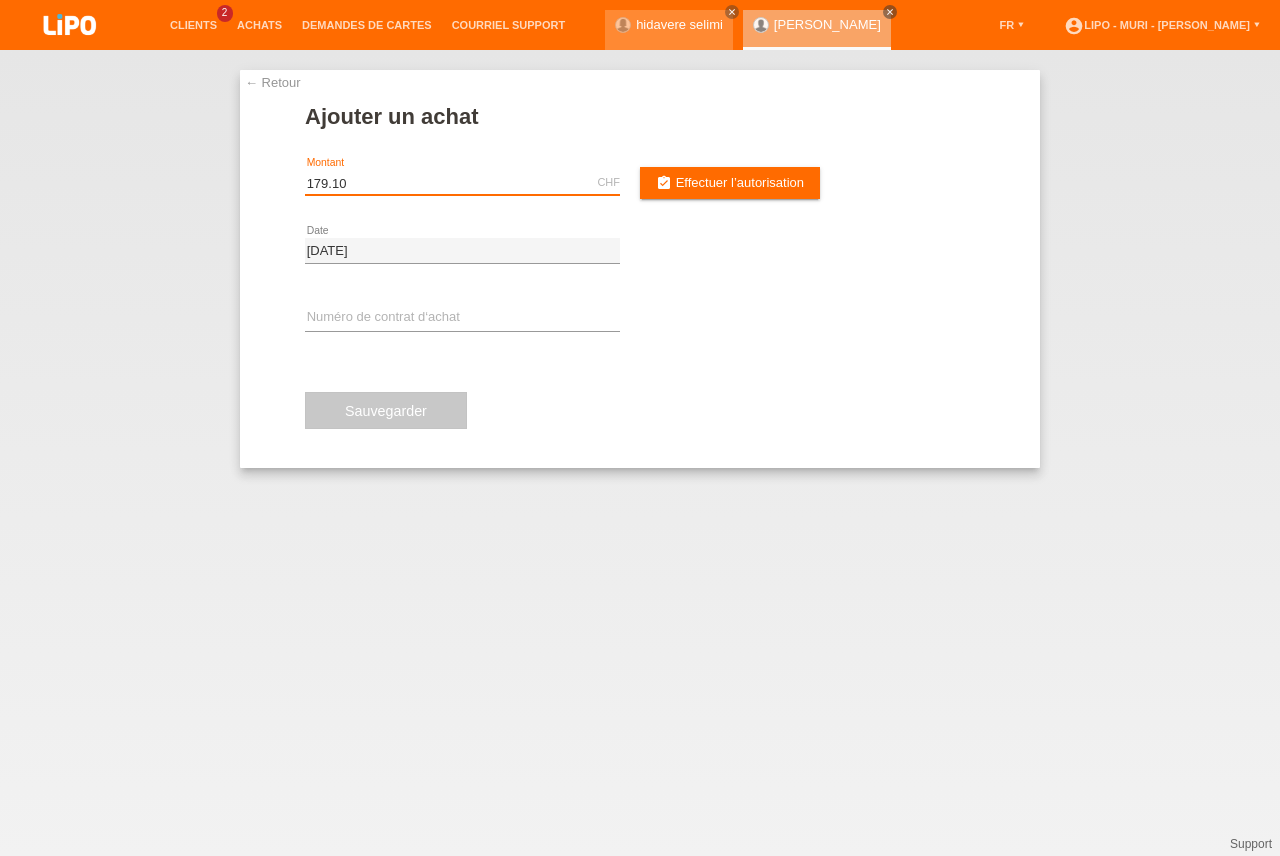 type on "179.10" 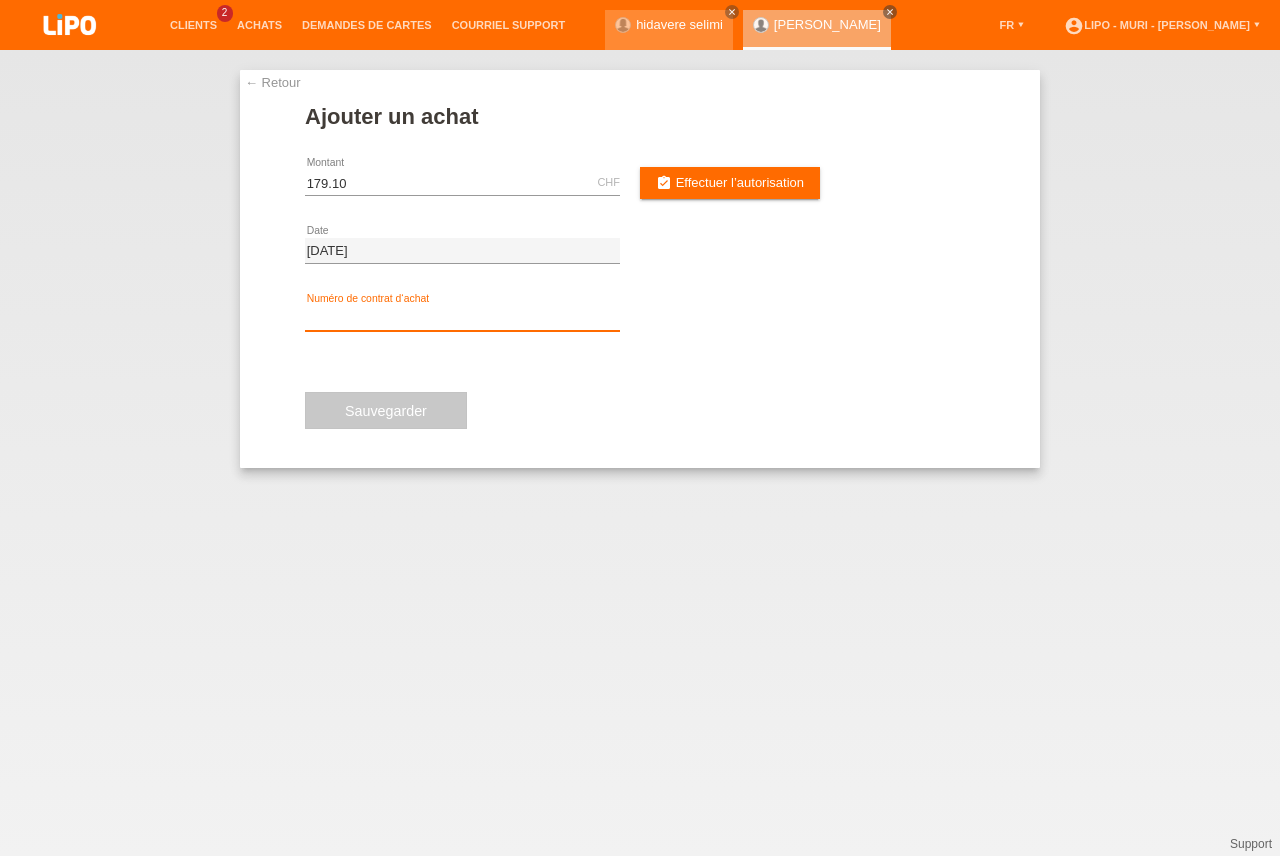 click at bounding box center [462, 318] 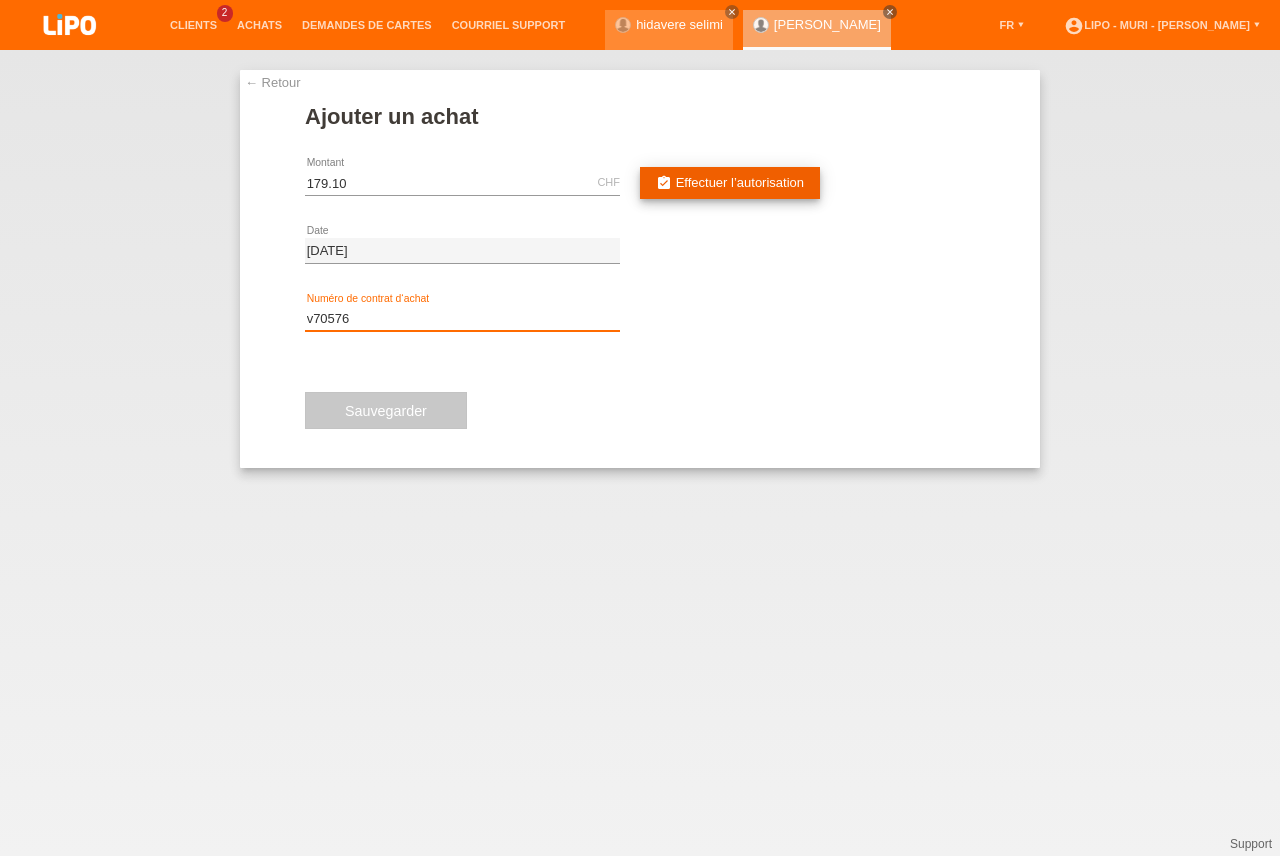 type on "v70576" 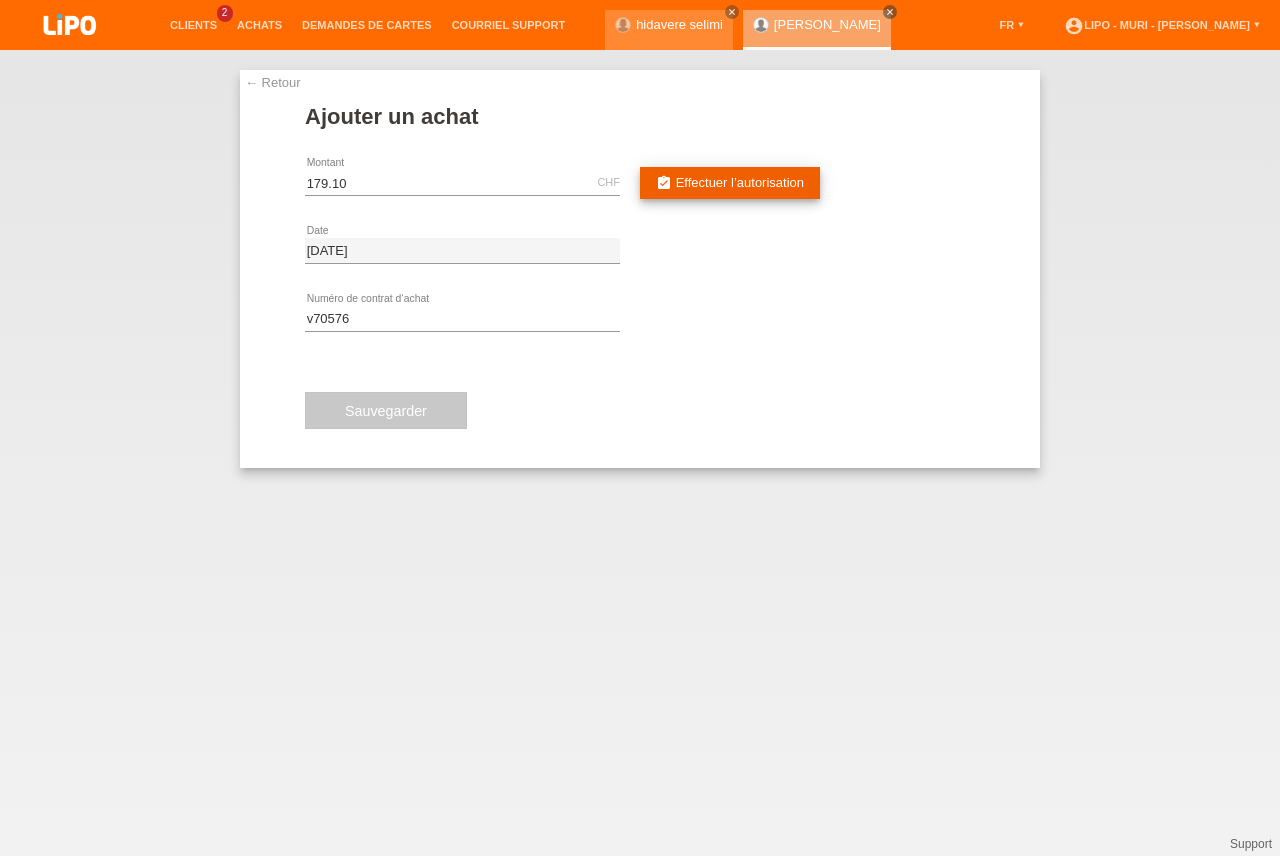 click on "assignment_turned_in   Effectuer l’autorisation" at bounding box center [730, 183] 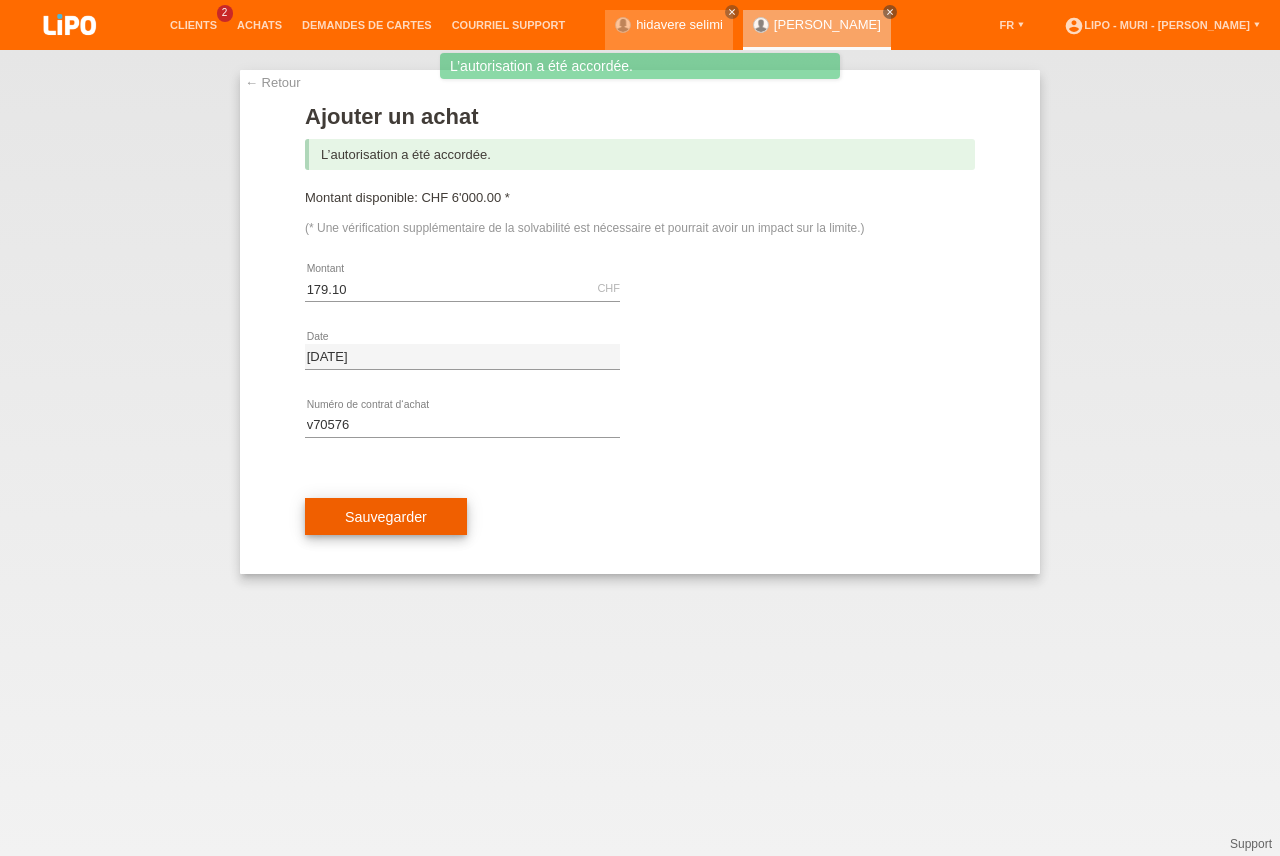 click on "Sauvegarder" at bounding box center [386, 517] 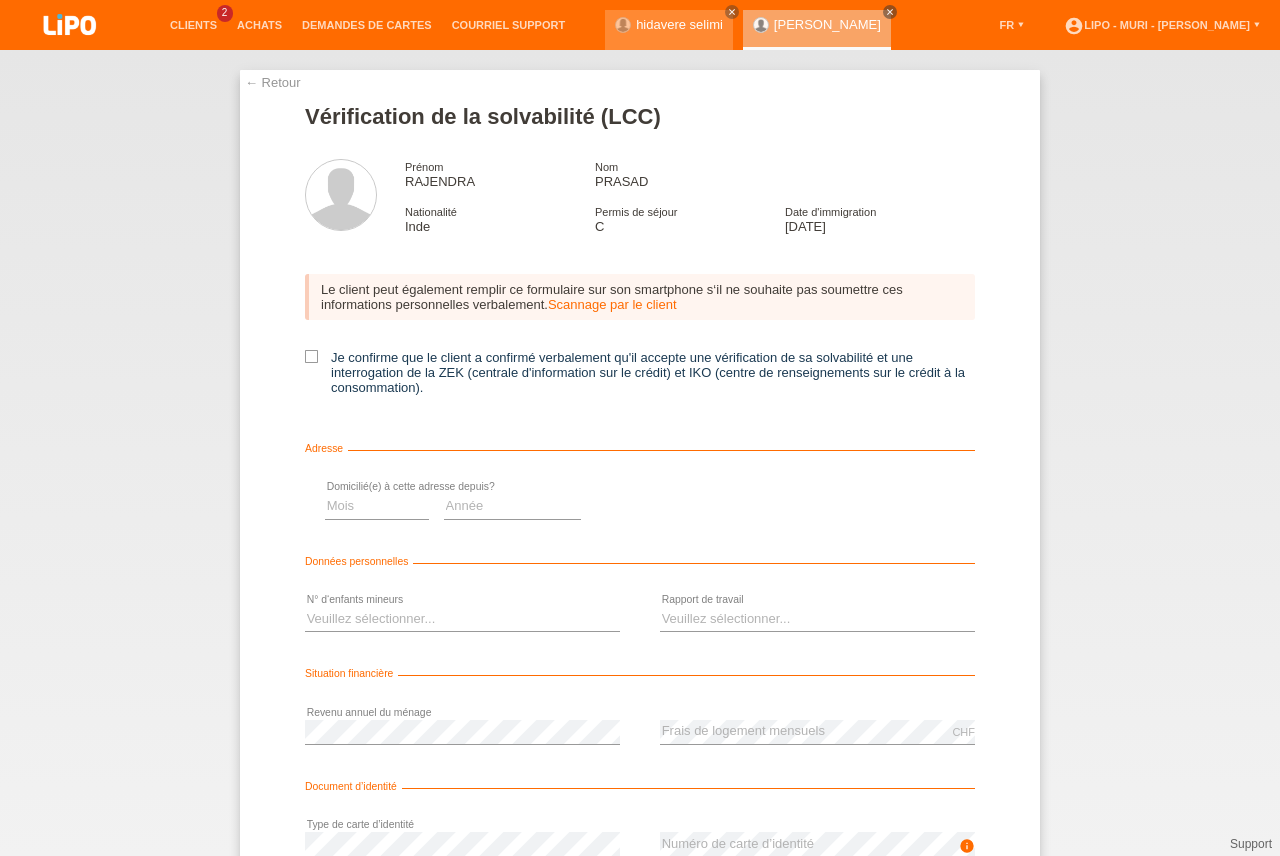 scroll, scrollTop: 0, scrollLeft: 0, axis: both 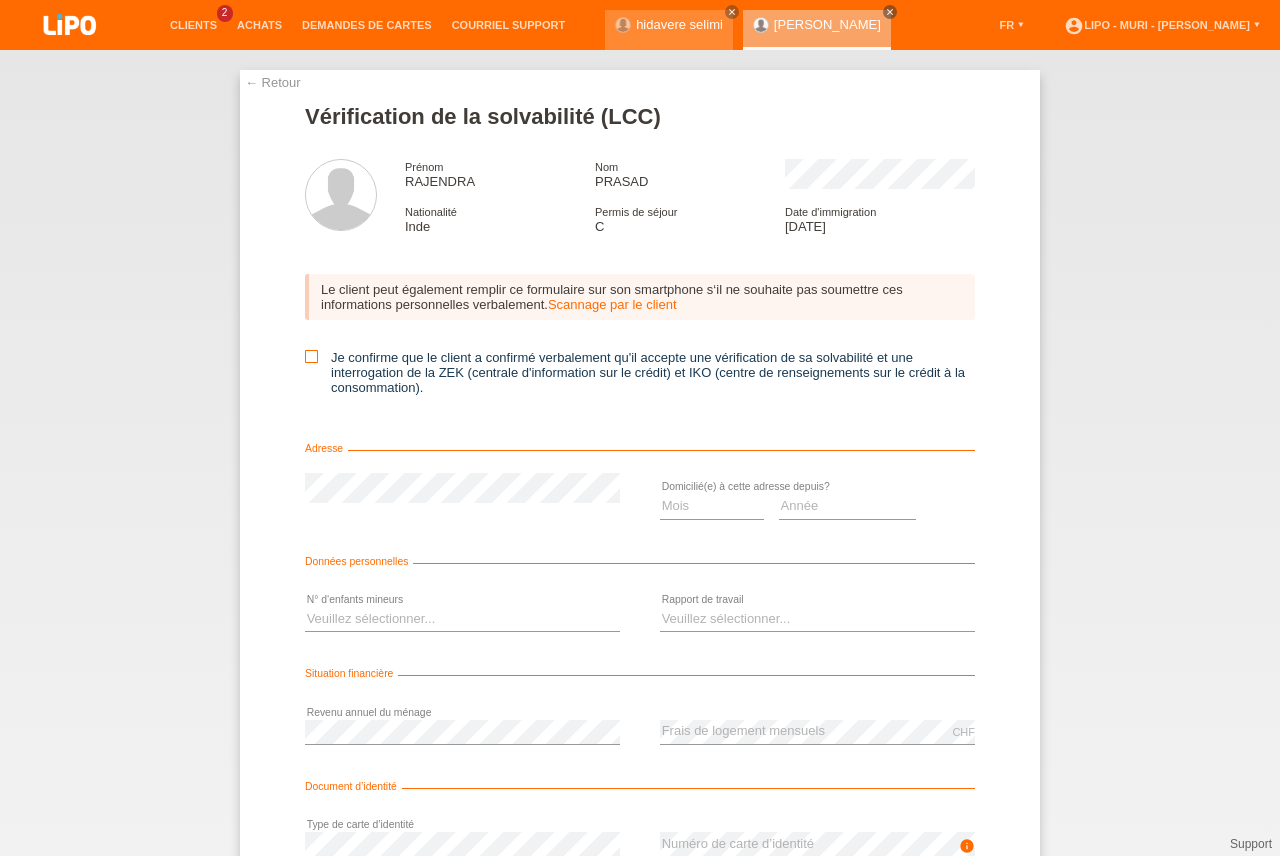 click at bounding box center [311, 356] 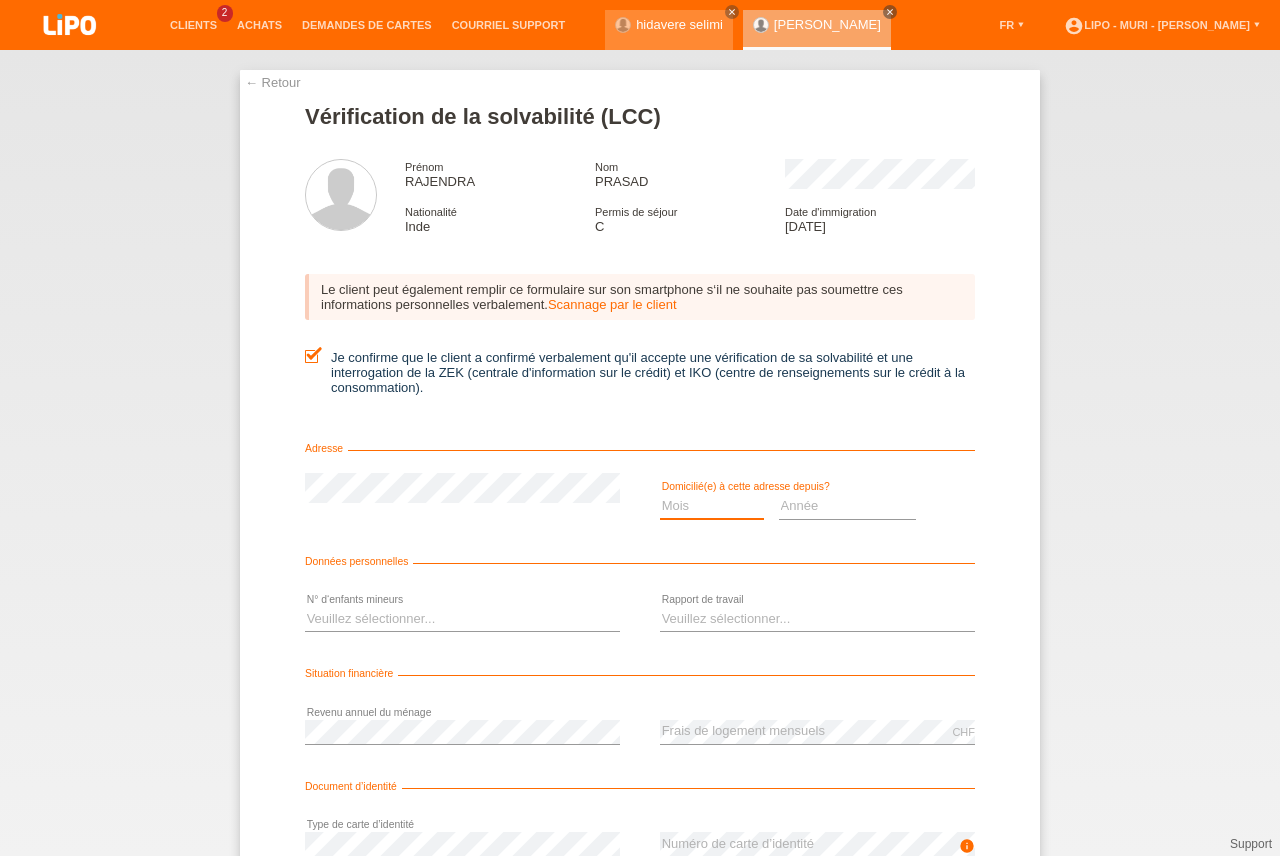 click on "Mois
01
02
03
04
05
06
07
08
09
10" at bounding box center [712, 506] 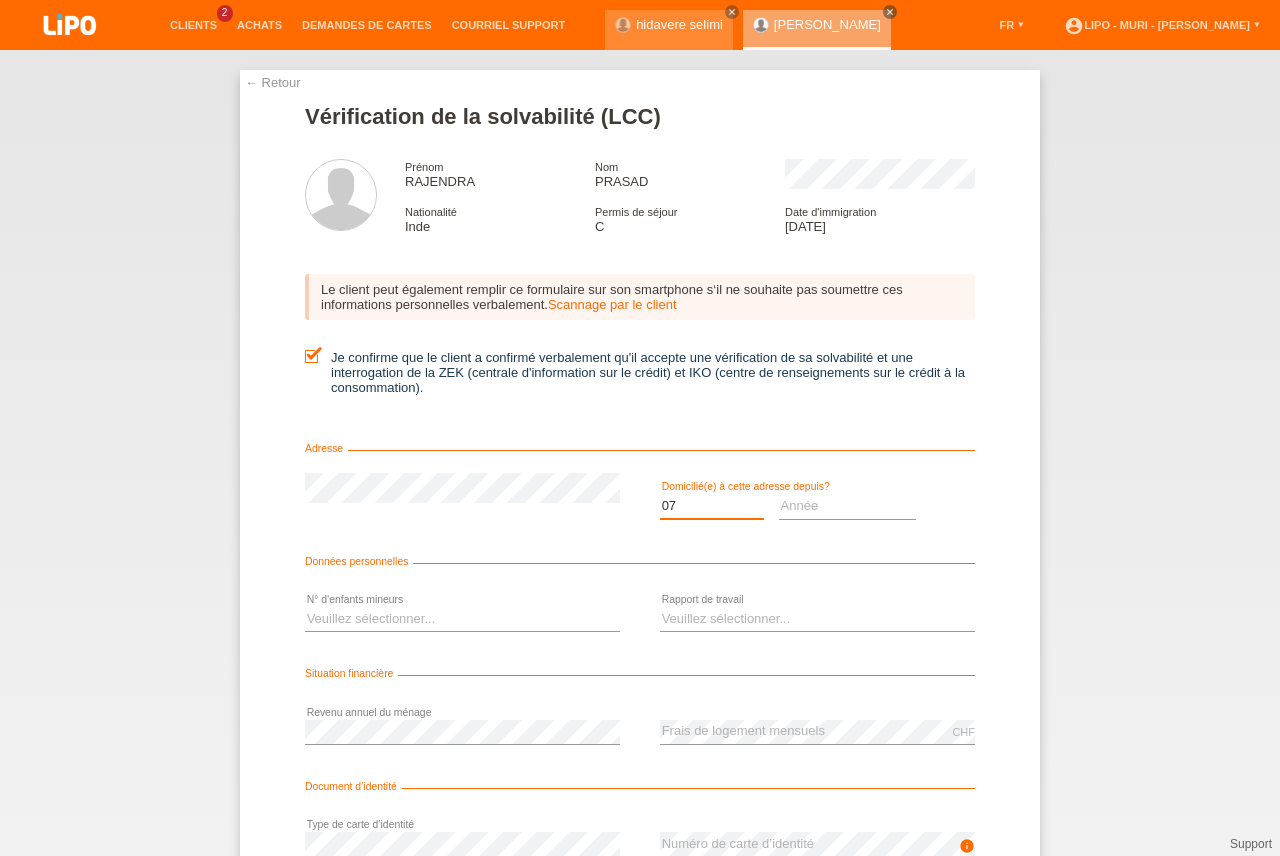click on "07" at bounding box center [0, 0] 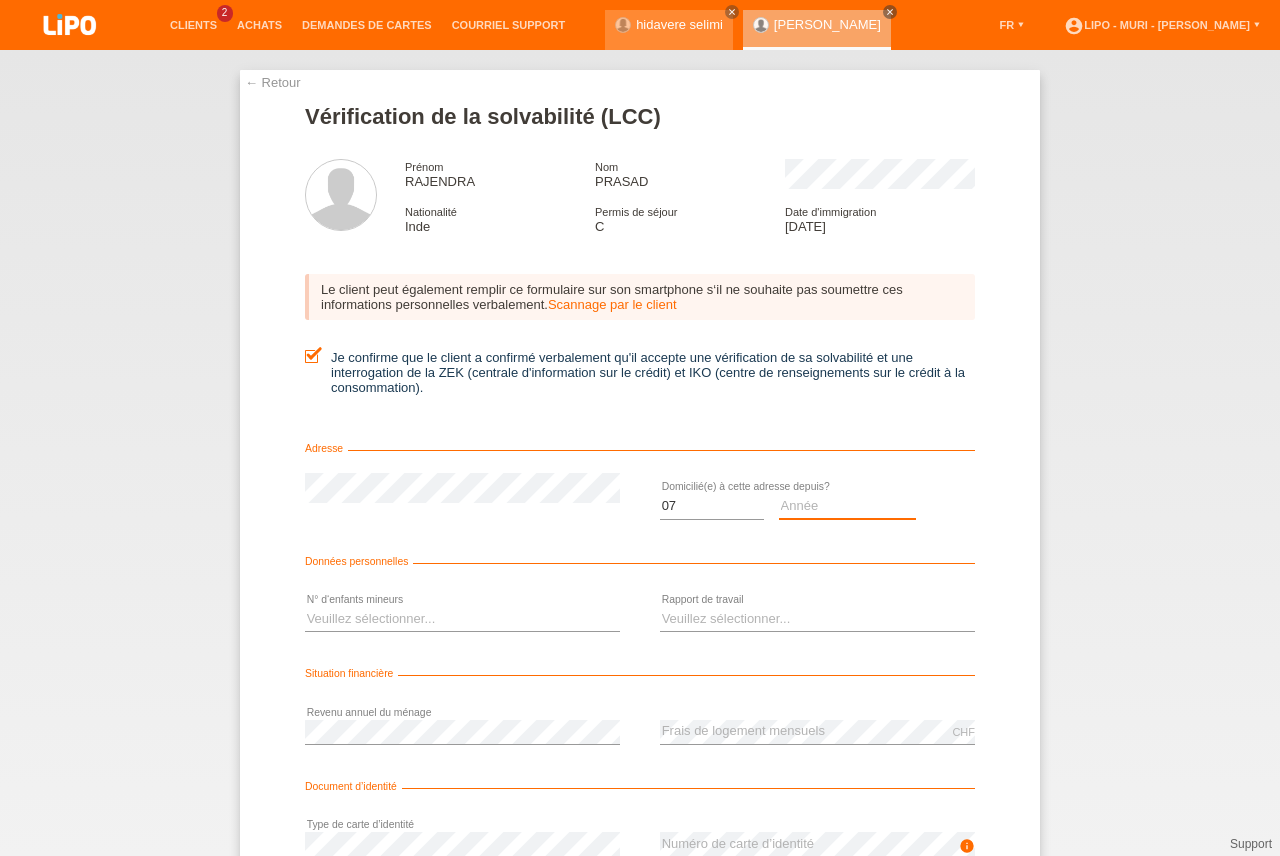 click on "Année
2025
2024
2023
2022
2021
2020
2019
2018
2017
2016 2015 2014 2013 2012 2011 2010 2009 2008 2007 2006 2005 2004 2003" at bounding box center (848, 506) 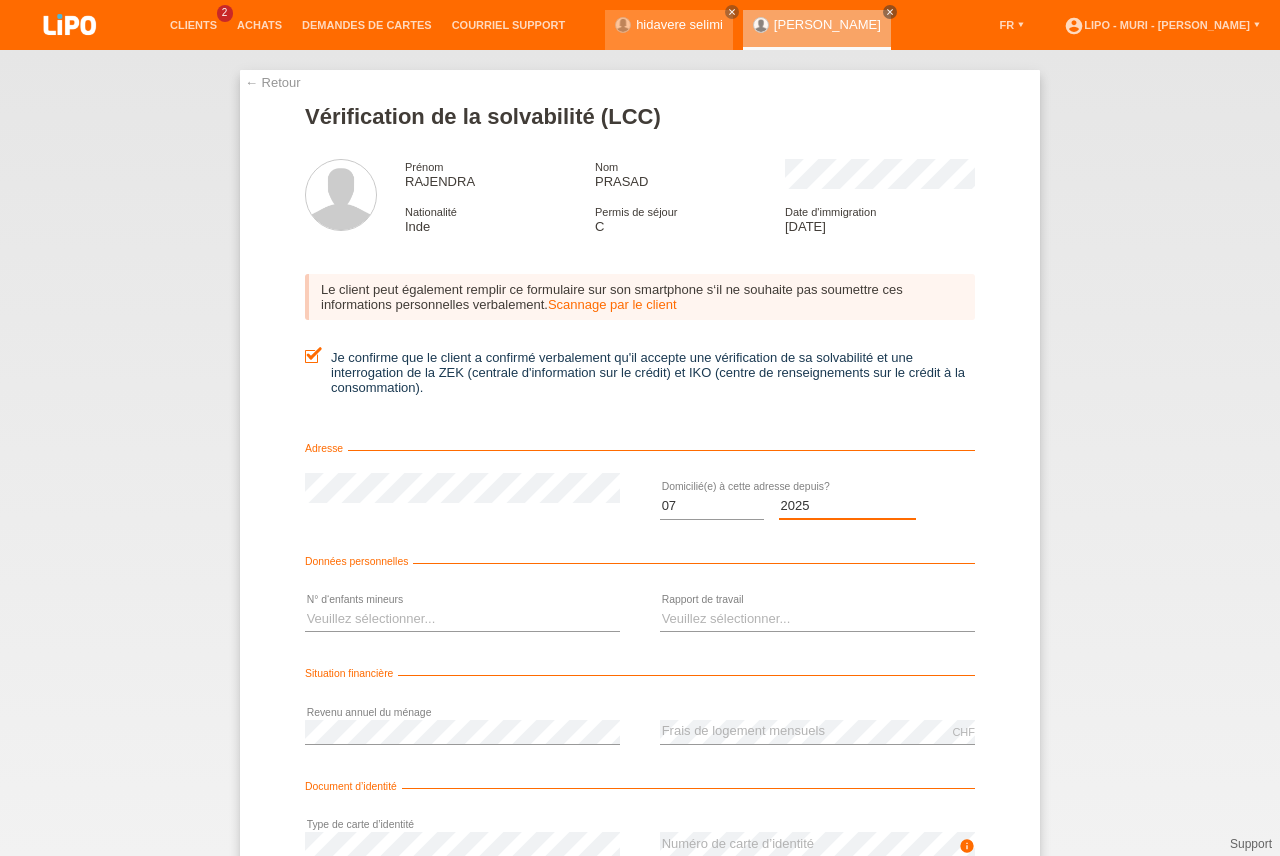 click on "2025" at bounding box center [0, 0] 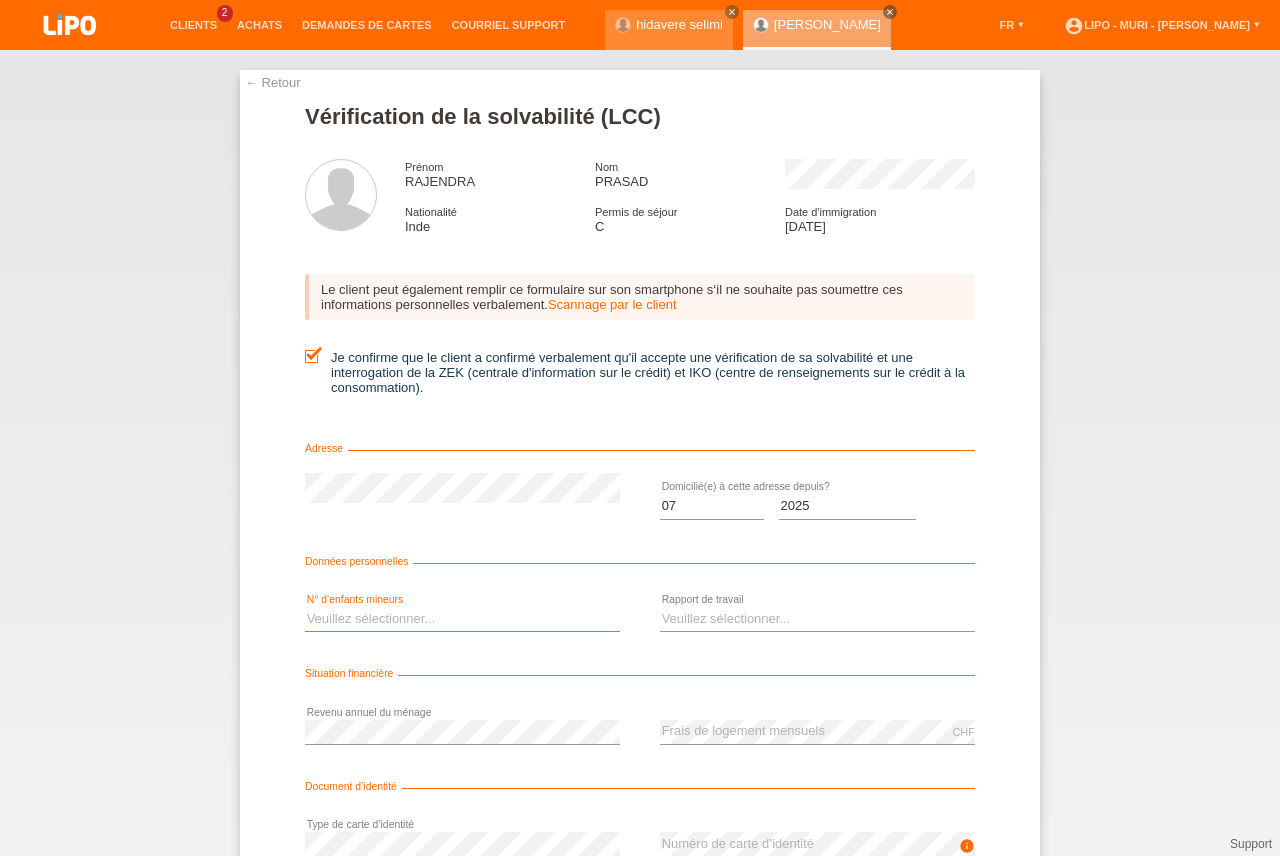 click on "Veuillez sélectionner...
0
1
2
3
4
5
6
7
8
9" at bounding box center (462, 619) 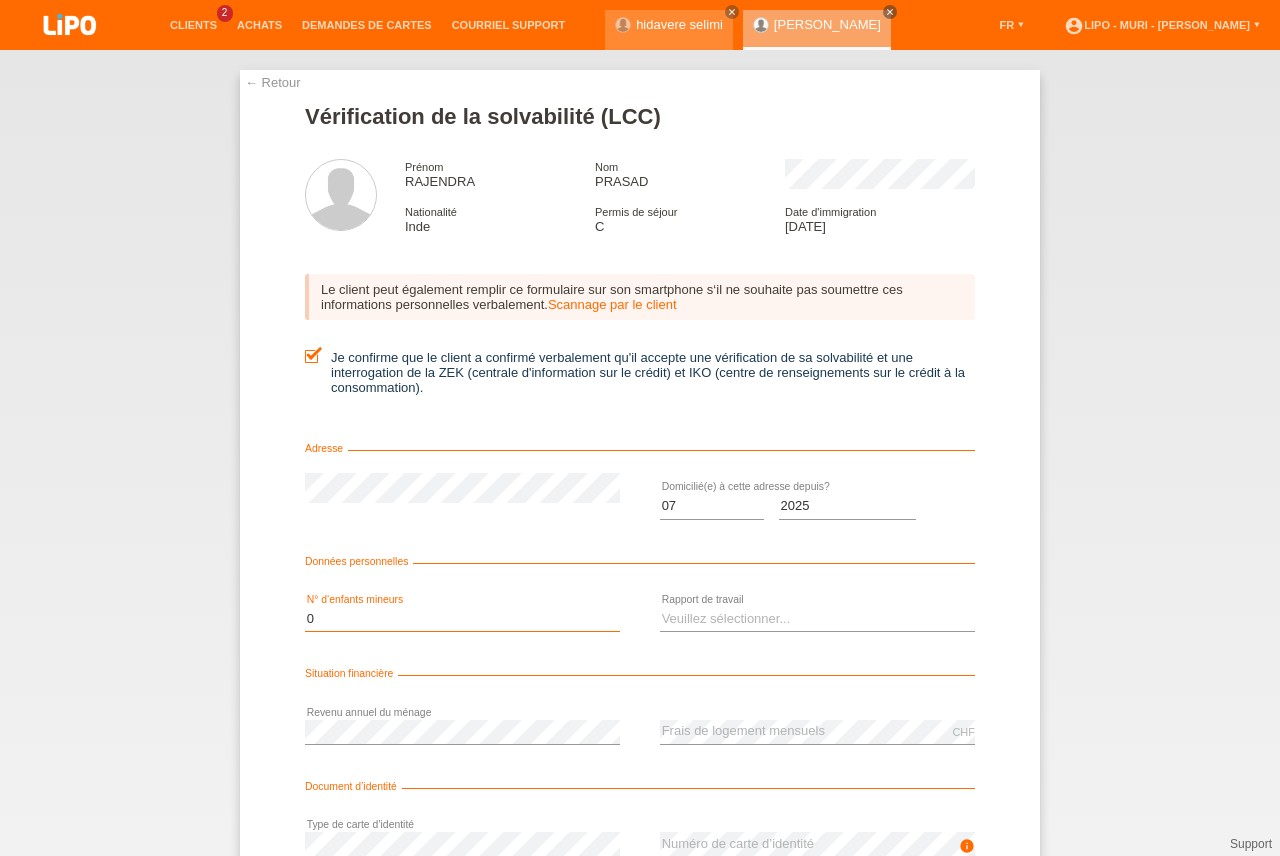 click on "0" at bounding box center [0, 0] 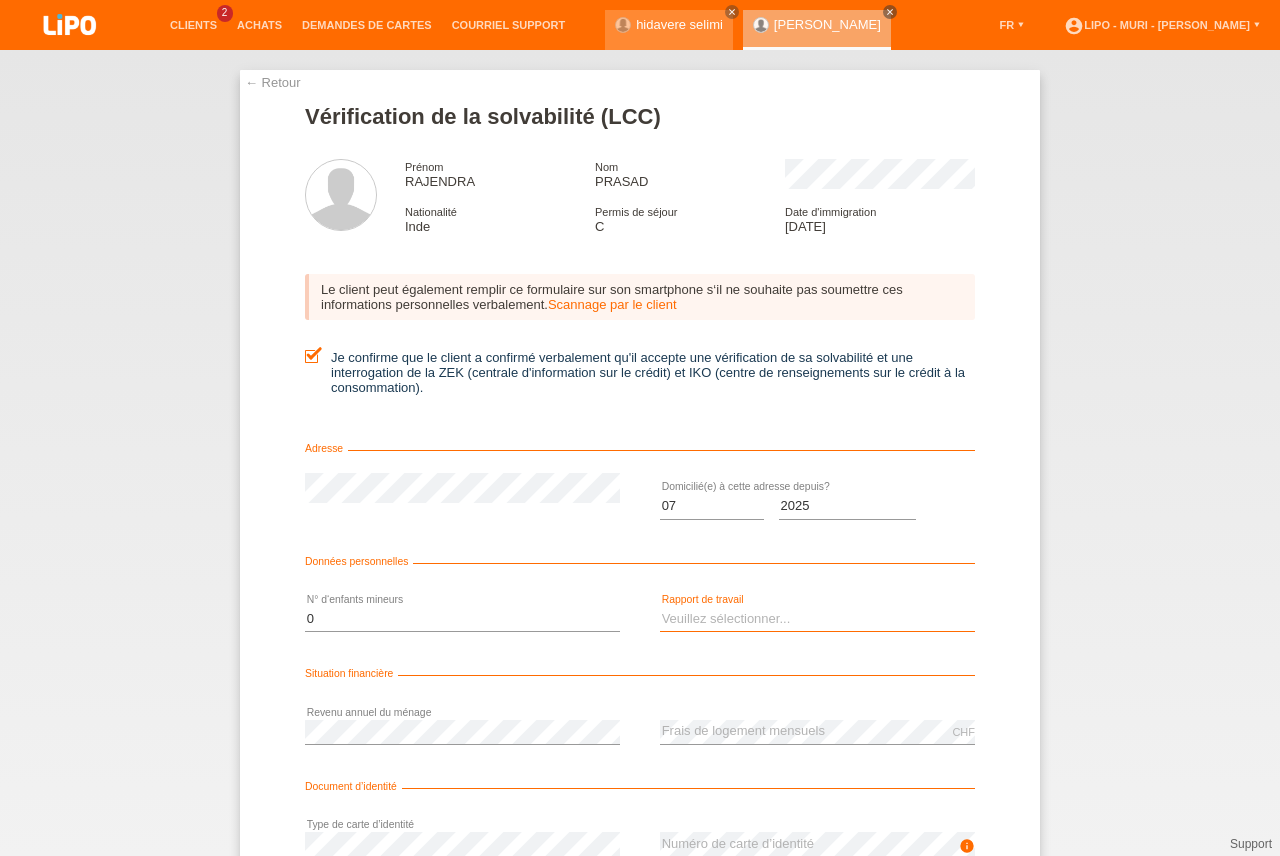 click on "Veuillez sélectionner...
A durée indéterminée
A durée déterminée
Apprenti/étudiant
Retraité(e)
Sans activité lucrative
Femme/homme au foyer
Indépendant(e)" at bounding box center (817, 619) 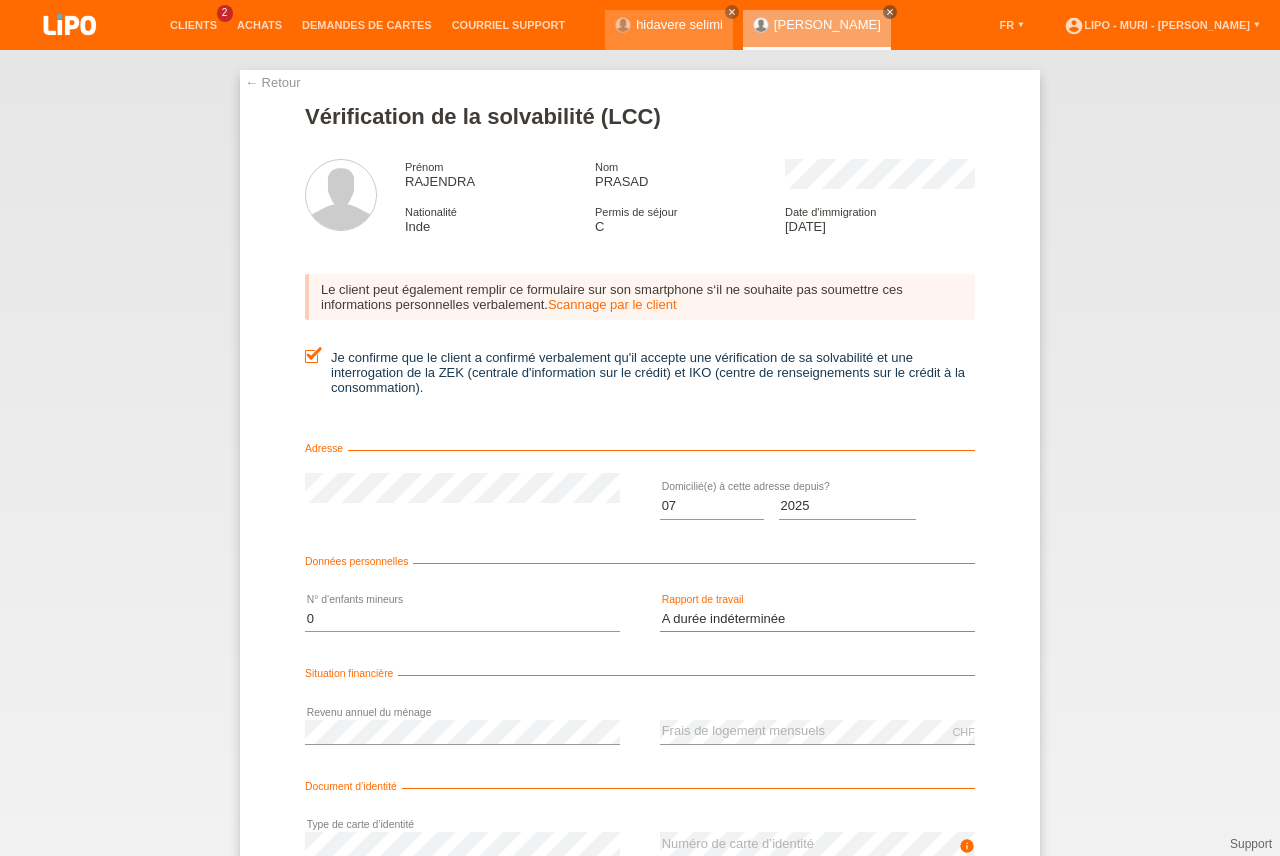 click on "A durée indéterminée" at bounding box center (0, 0) 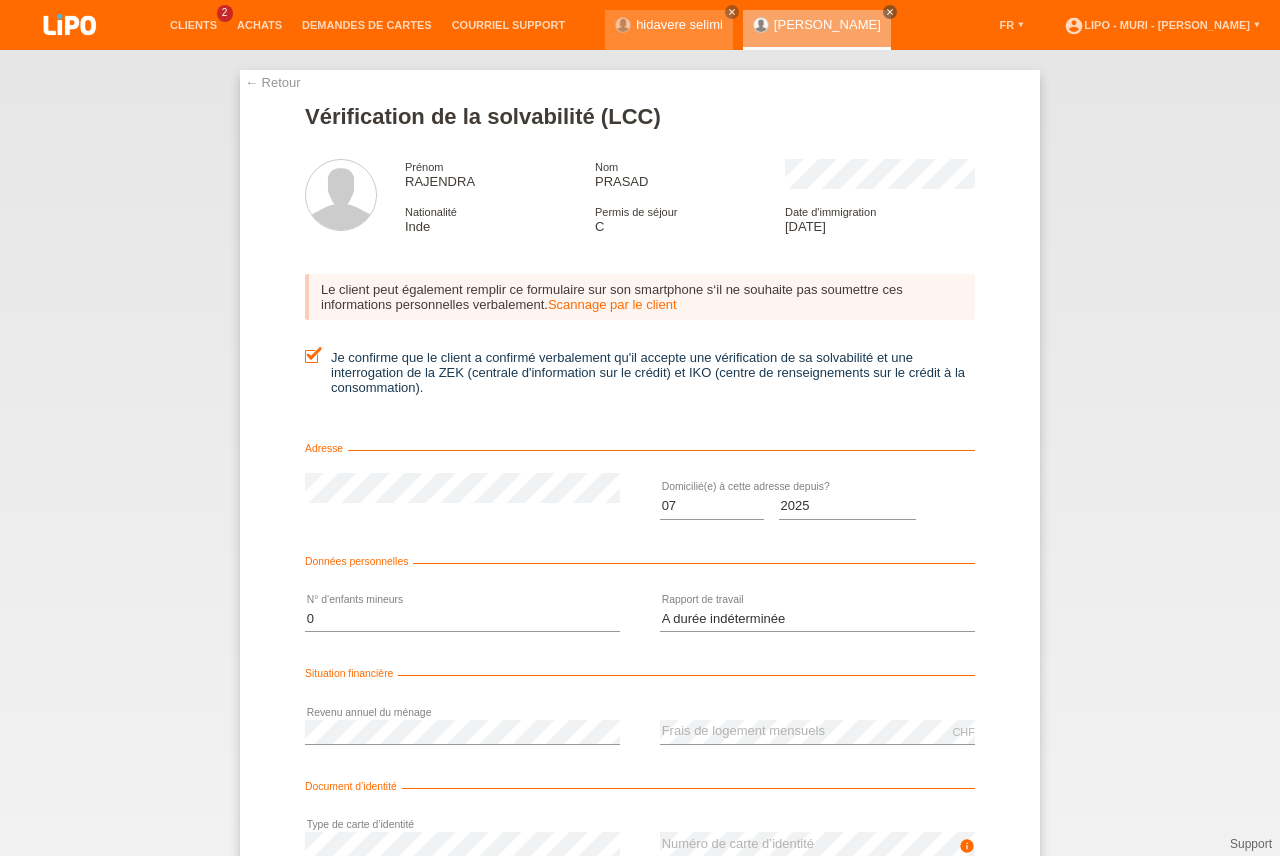 click on "← Retour
Vérification de la solvabilité (LCC)
Prénom
RAJENDRA
Nom
PRASAD
Nationalité
Inde
Permis de séjour Date d'immigration Mois 0" at bounding box center (640, 453) 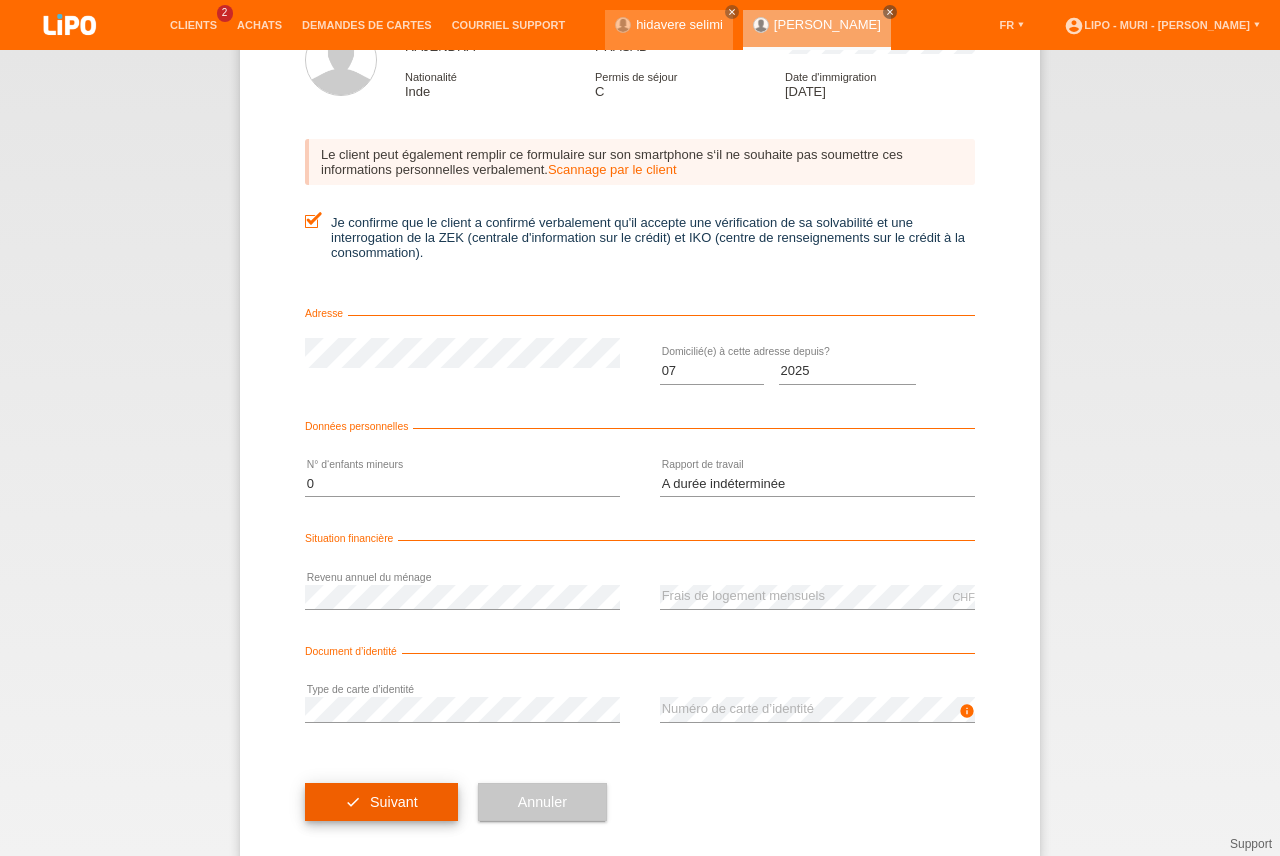 click on "check   Suivant" at bounding box center [381, 802] 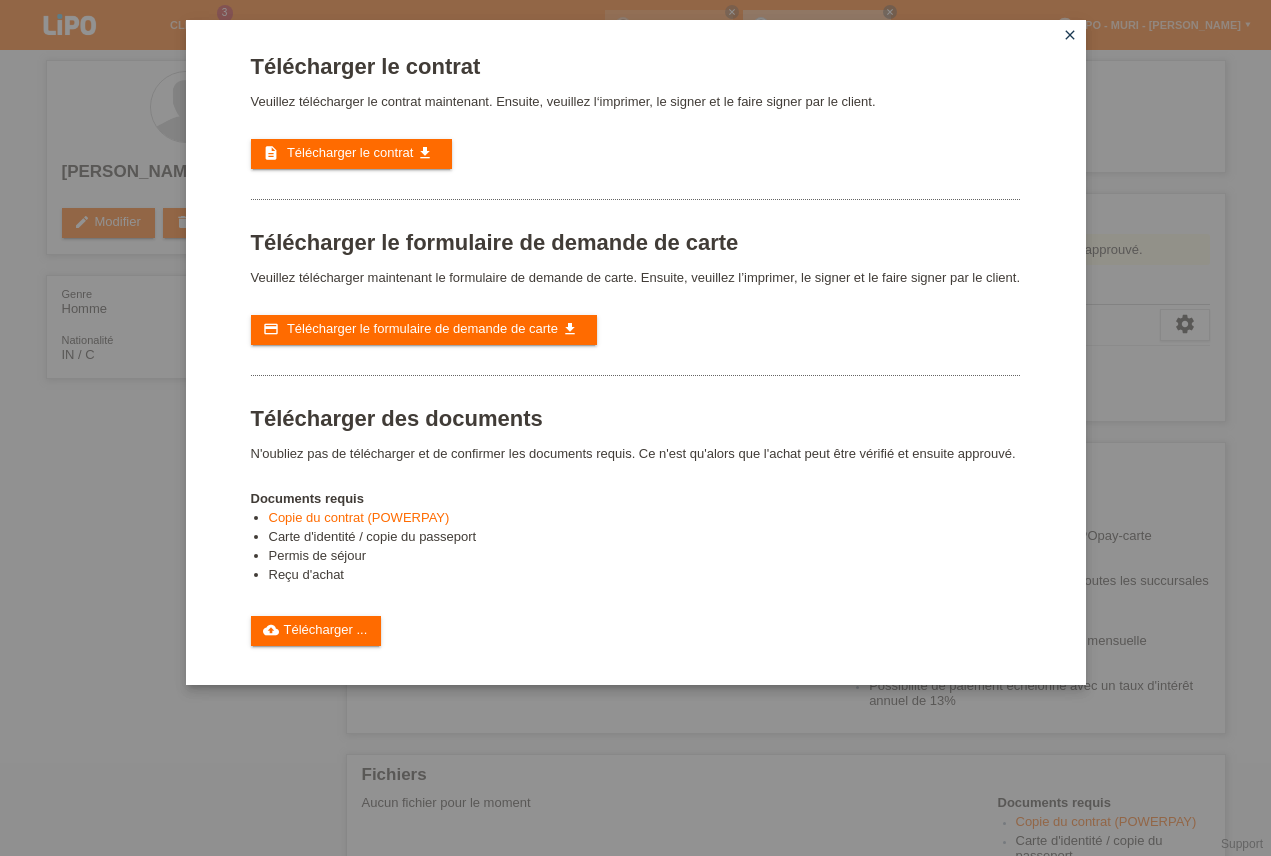 scroll, scrollTop: 0, scrollLeft: 0, axis: both 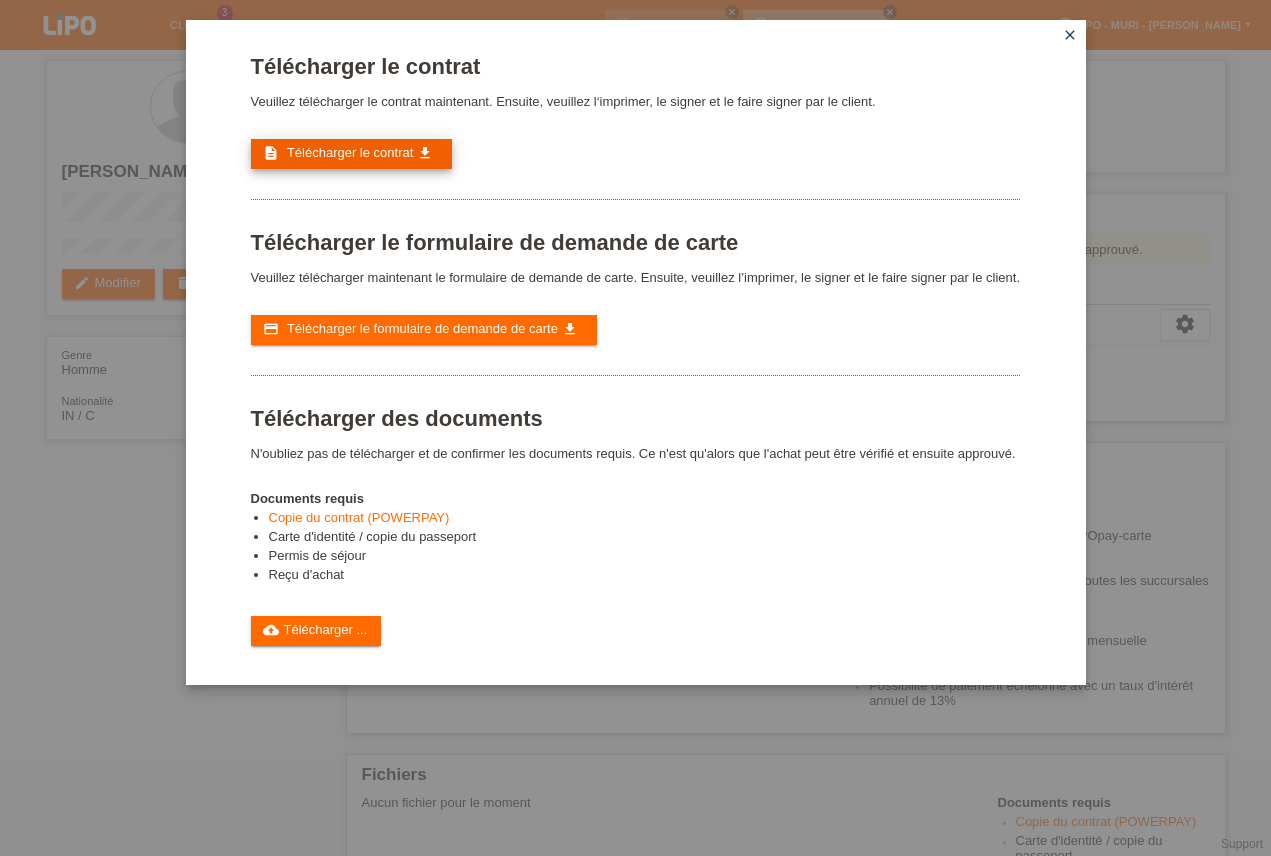 click on "Télécharger le contrat" at bounding box center [350, 152] 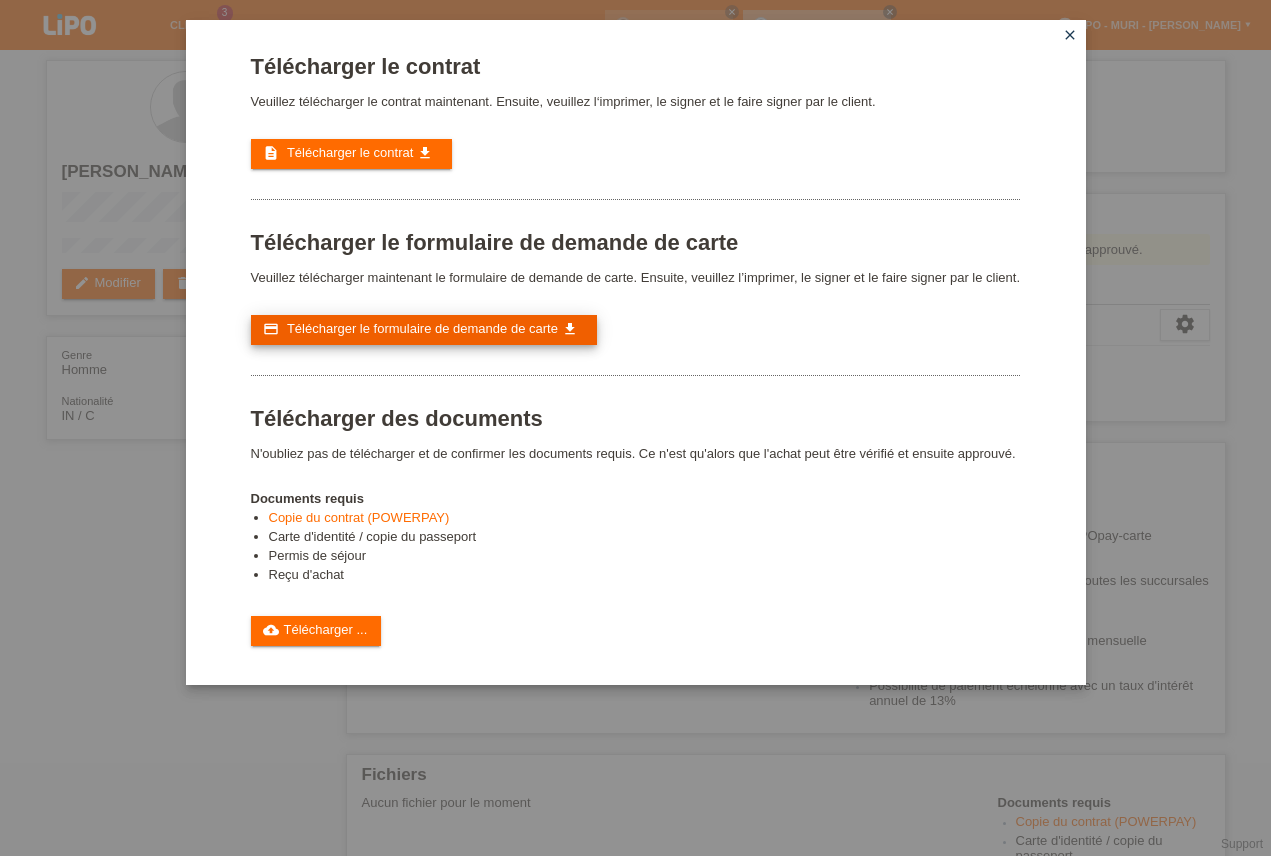 click on "Télécharger le formulaire de demande de carte" at bounding box center [422, 328] 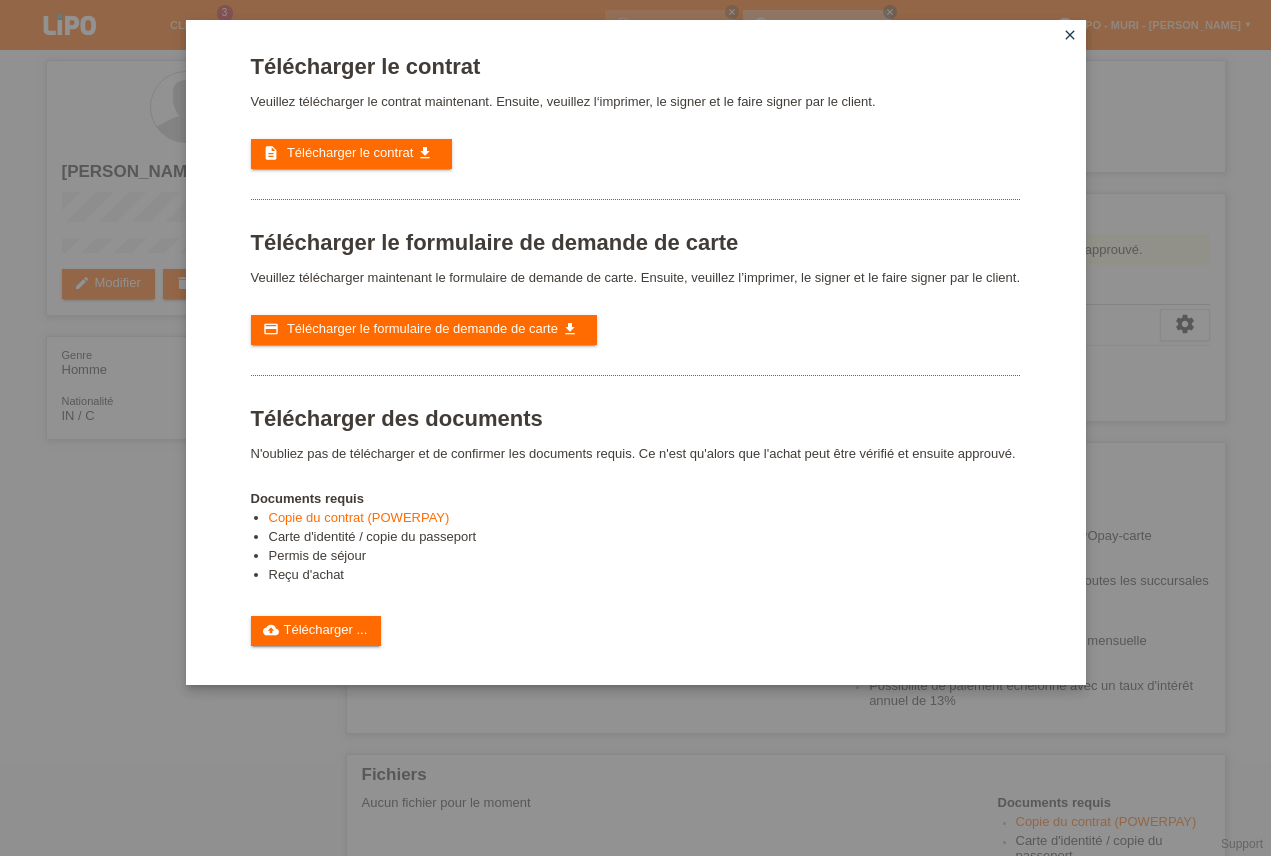click on "close" at bounding box center [1070, 35] 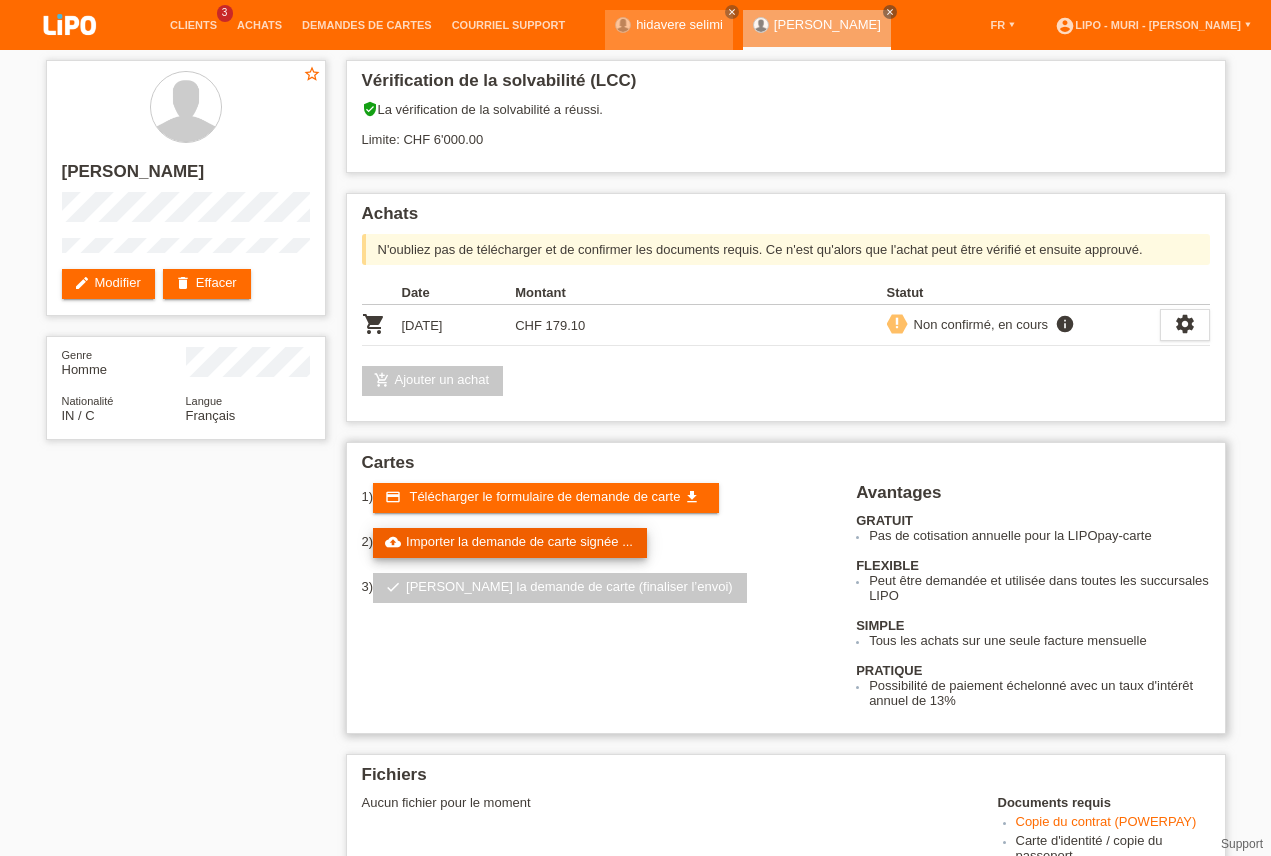 click on "cloud_upload  Importer la demande de carte signée ..." at bounding box center (510, 543) 